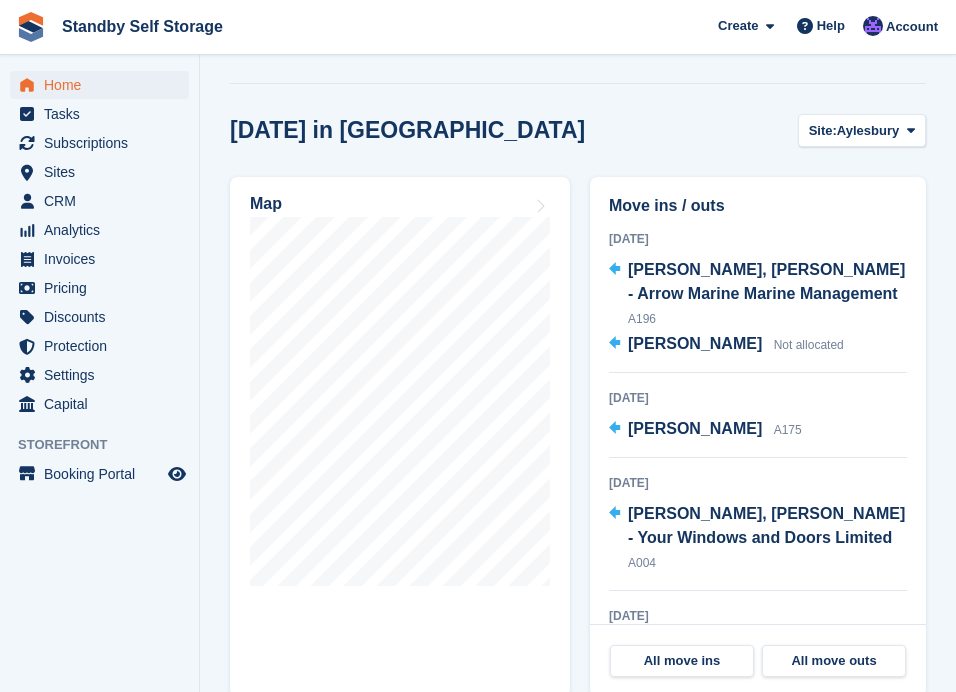 scroll, scrollTop: 750, scrollLeft: 0, axis: vertical 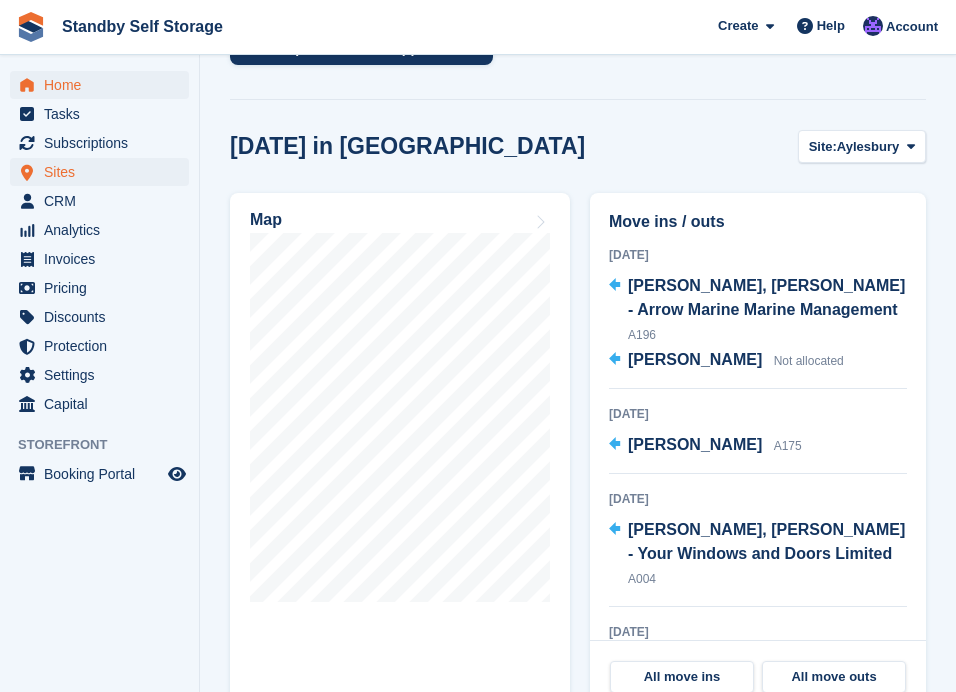 click on "Sites" at bounding box center (104, 172) 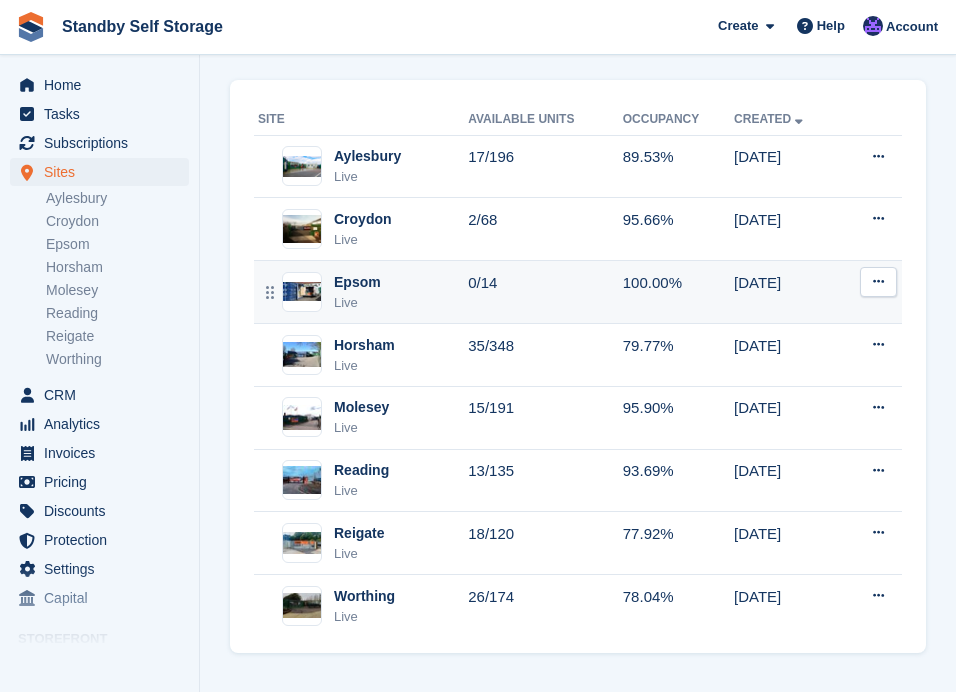 scroll, scrollTop: 86, scrollLeft: 0, axis: vertical 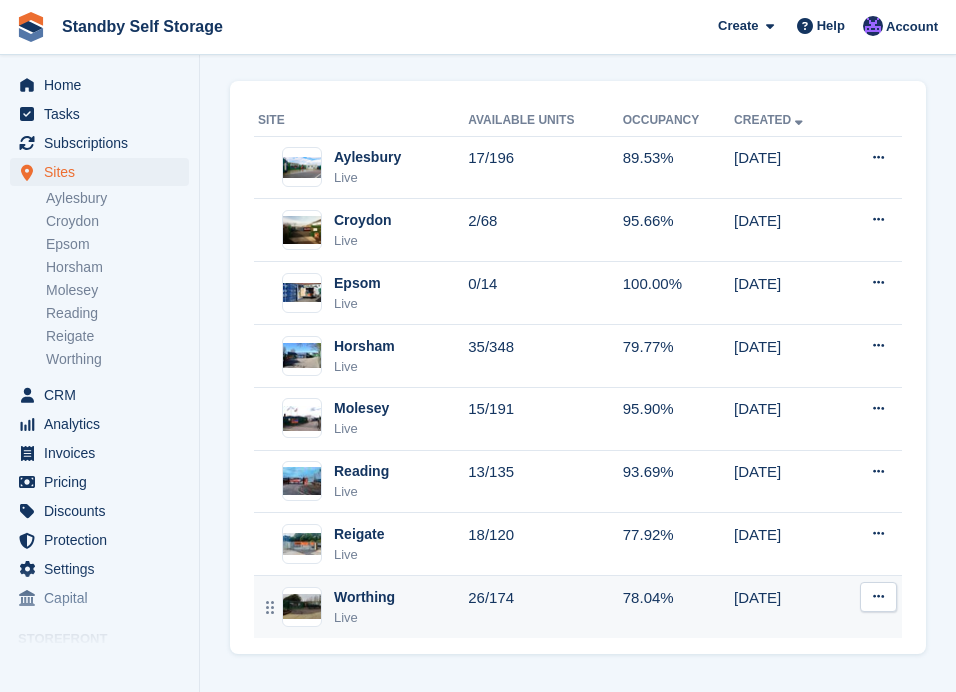 click on "26/174" at bounding box center (545, 607) 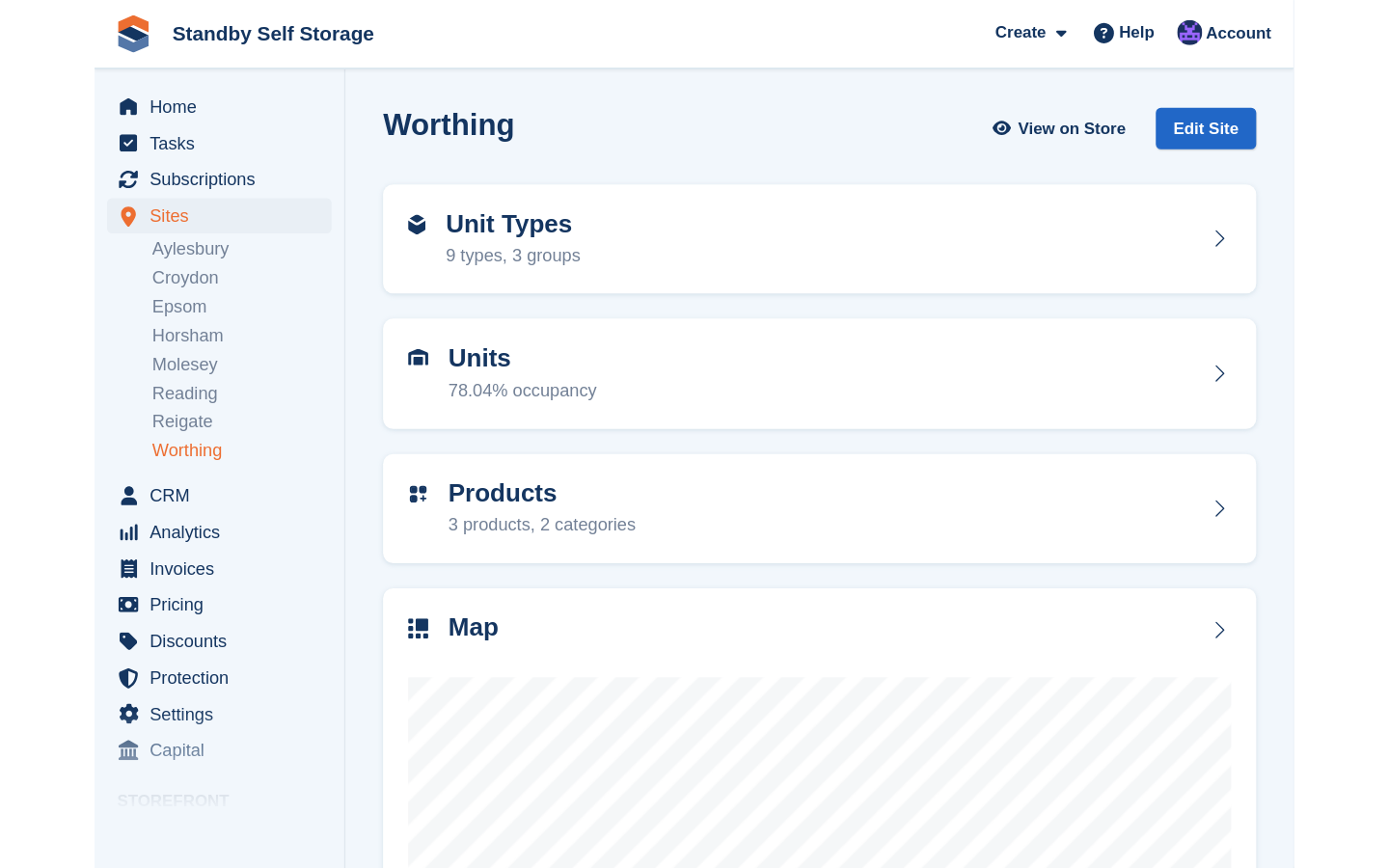scroll, scrollTop: 0, scrollLeft: 0, axis: both 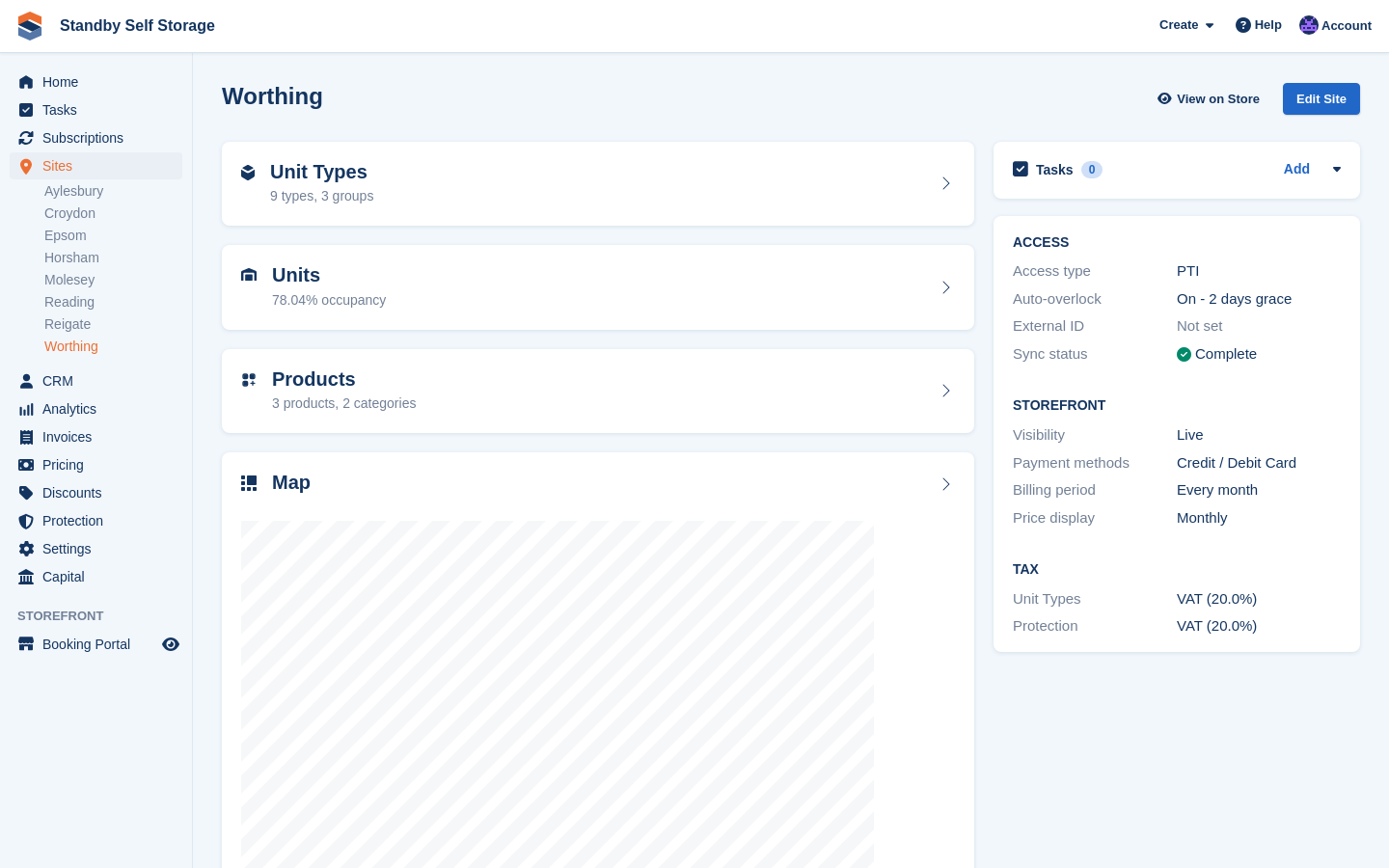 click on "Tasks
0
Add
No tasks related to Worthing
ACCESS
Access type
PTI
Auto-overlock
On - 2 days grace
External ID
Not set
Sync status
Complete
Storefront
Visibility
Live
Payment methods" at bounding box center (1177, 521) 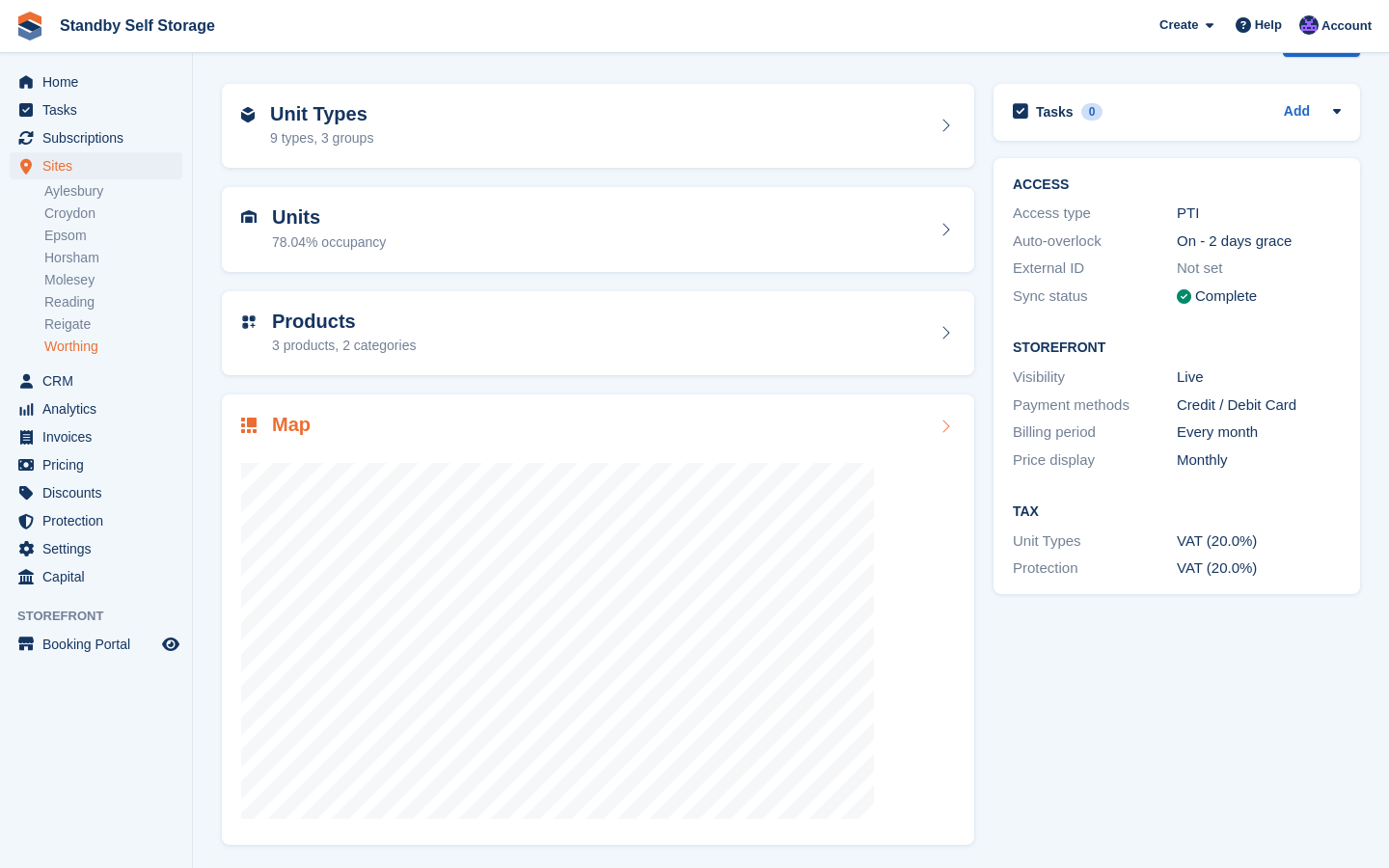 scroll, scrollTop: 57, scrollLeft: 0, axis: vertical 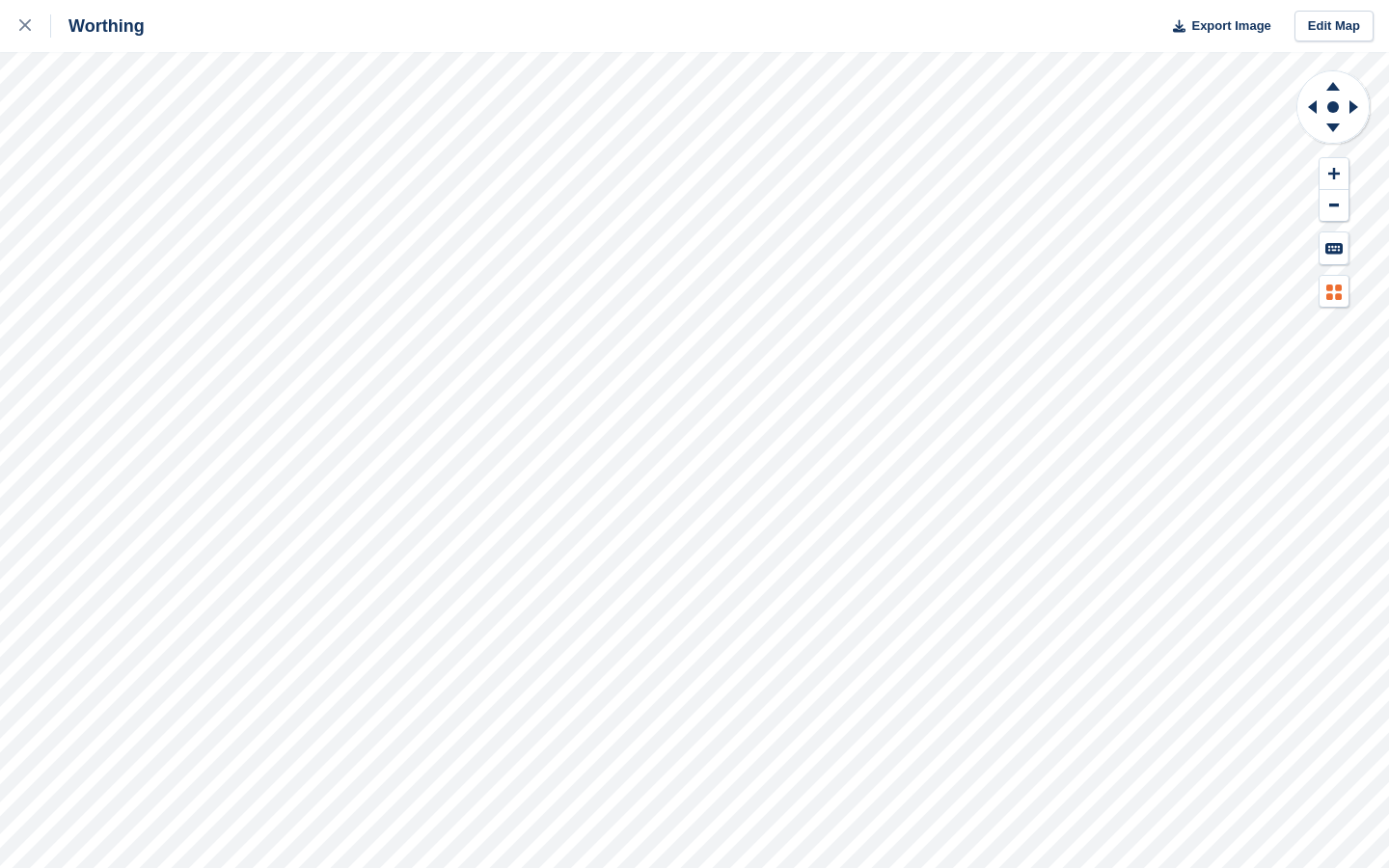 click 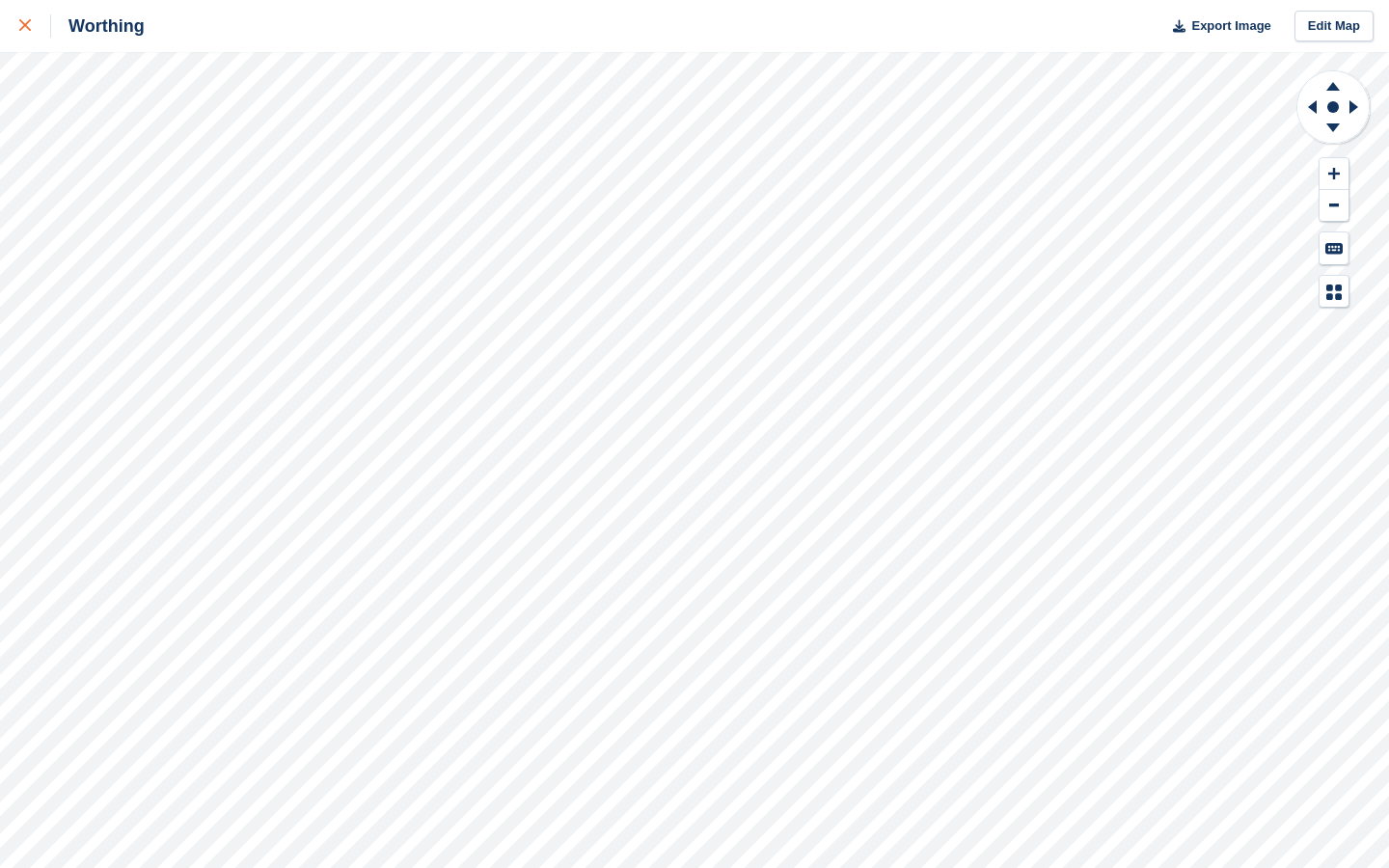 click 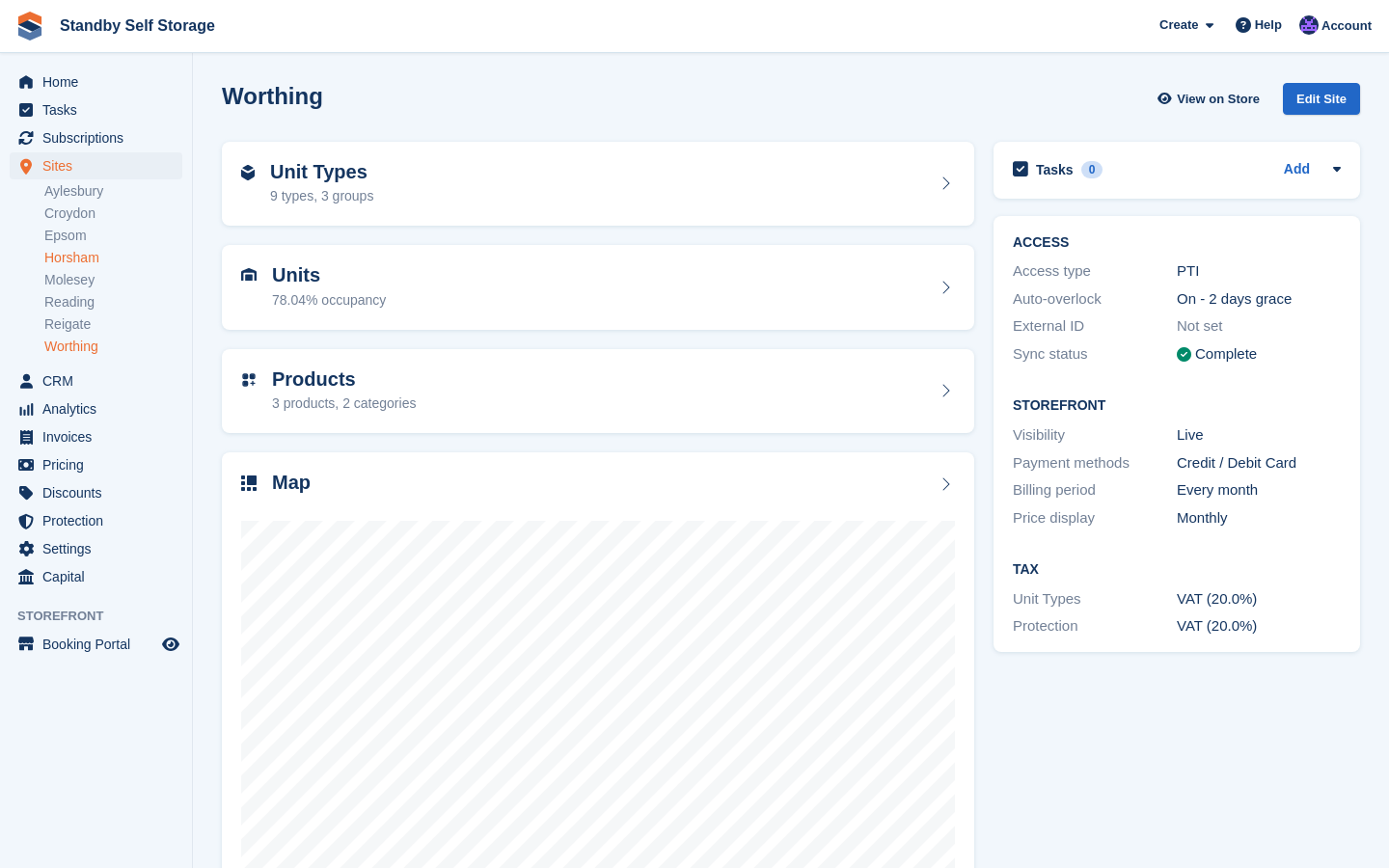scroll, scrollTop: 0, scrollLeft: 0, axis: both 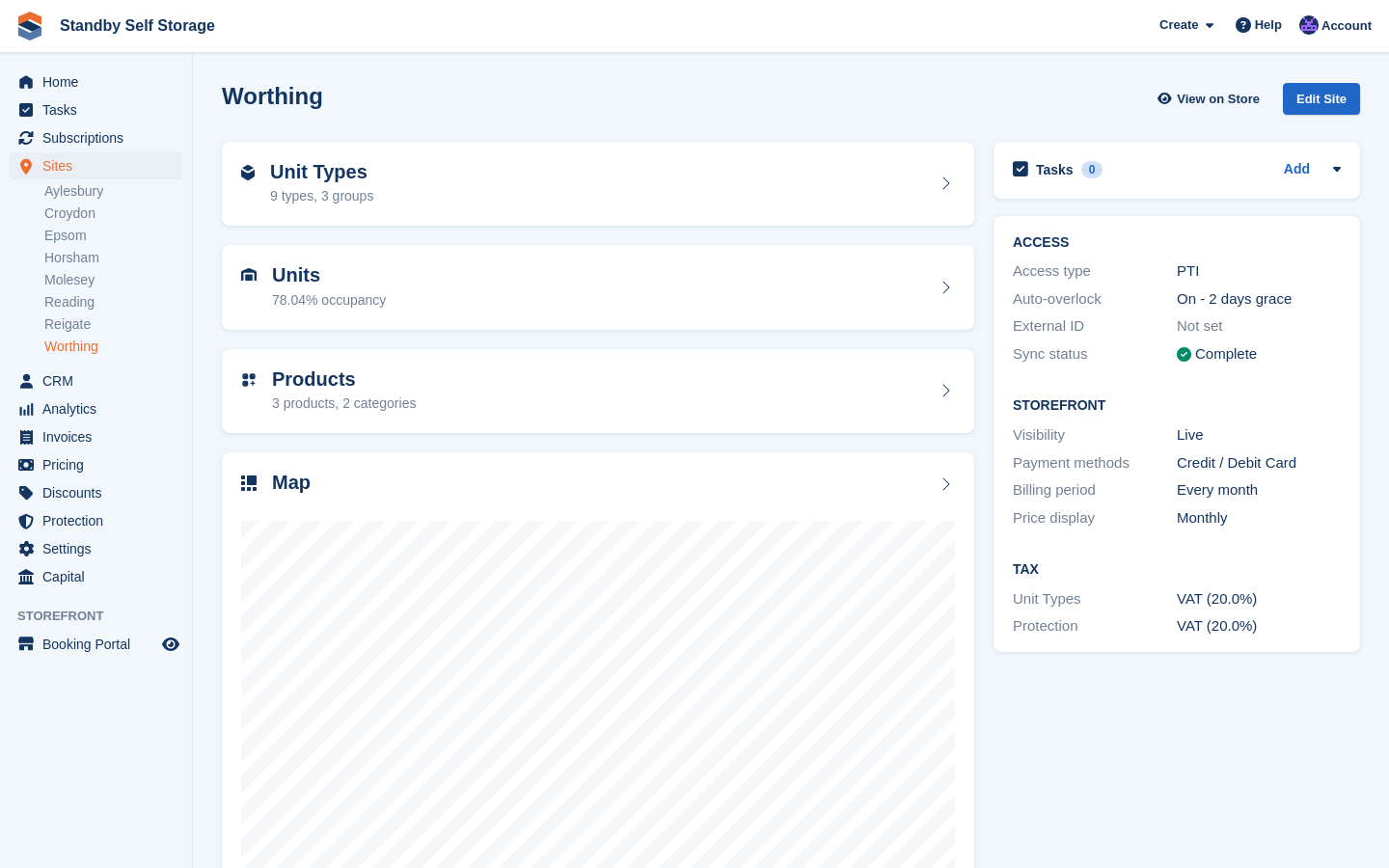 click on "Sites" at bounding box center [100, 166] 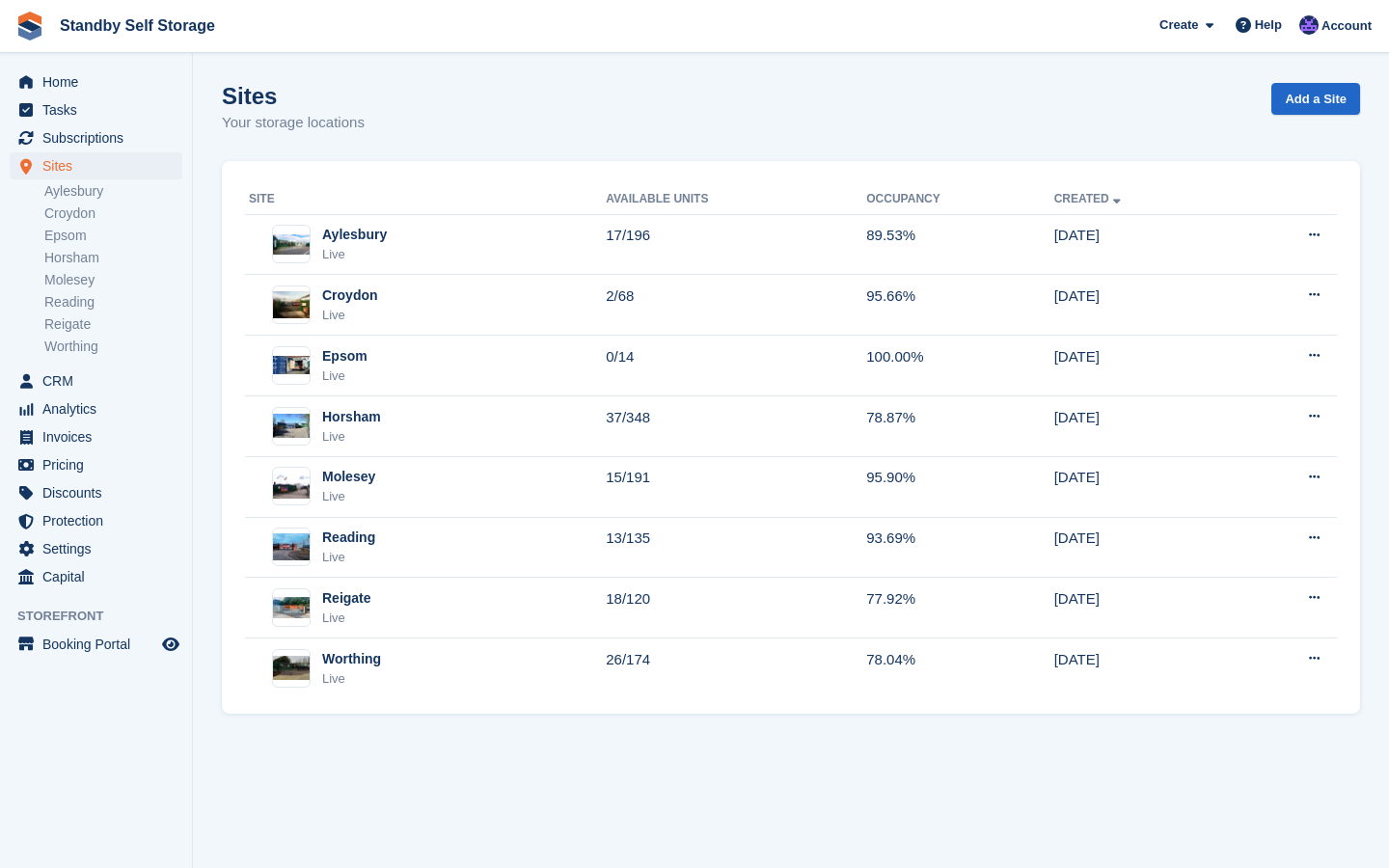 scroll, scrollTop: 0, scrollLeft: 0, axis: both 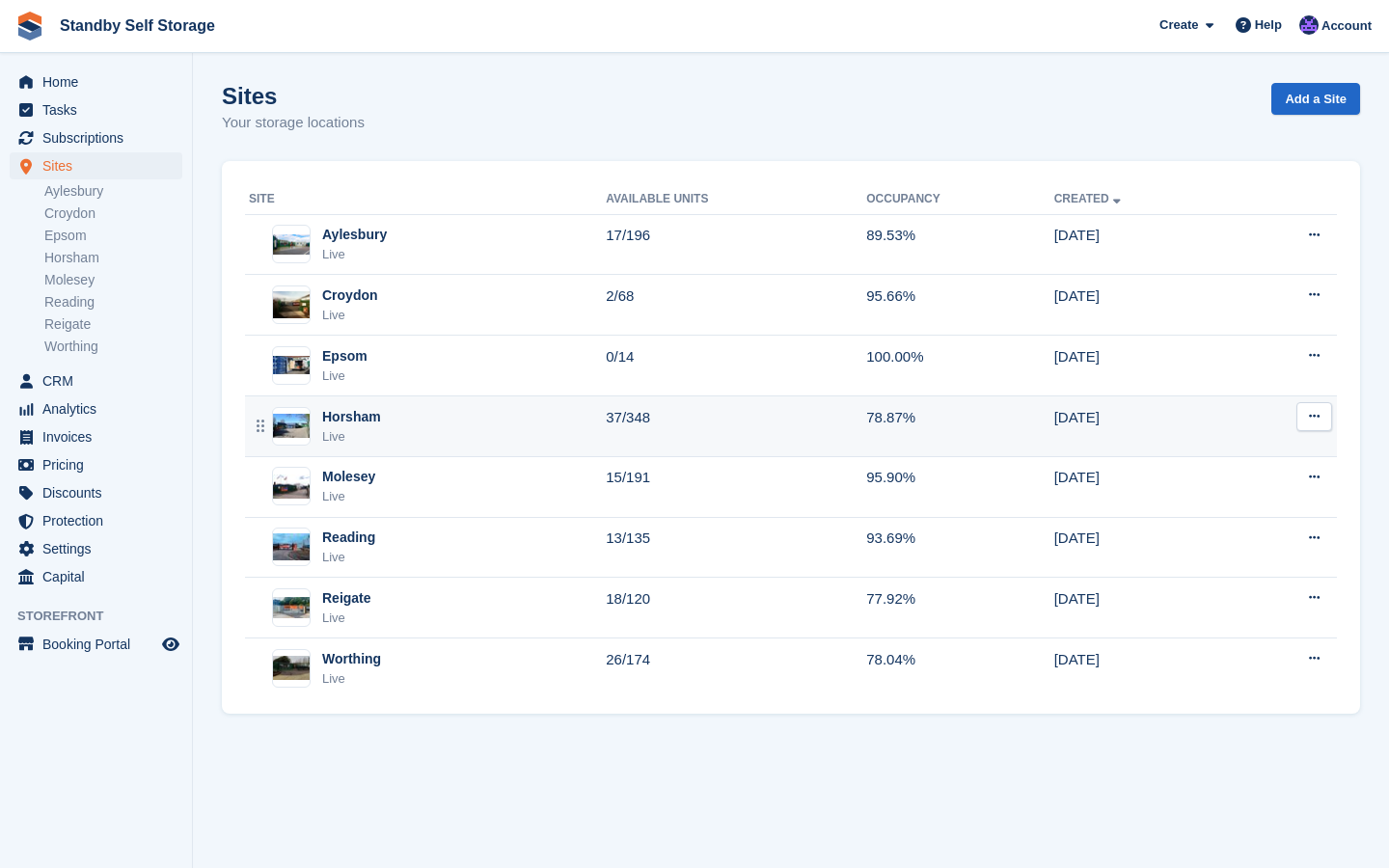 click on "Horsham
Live" at bounding box center [427, 426] 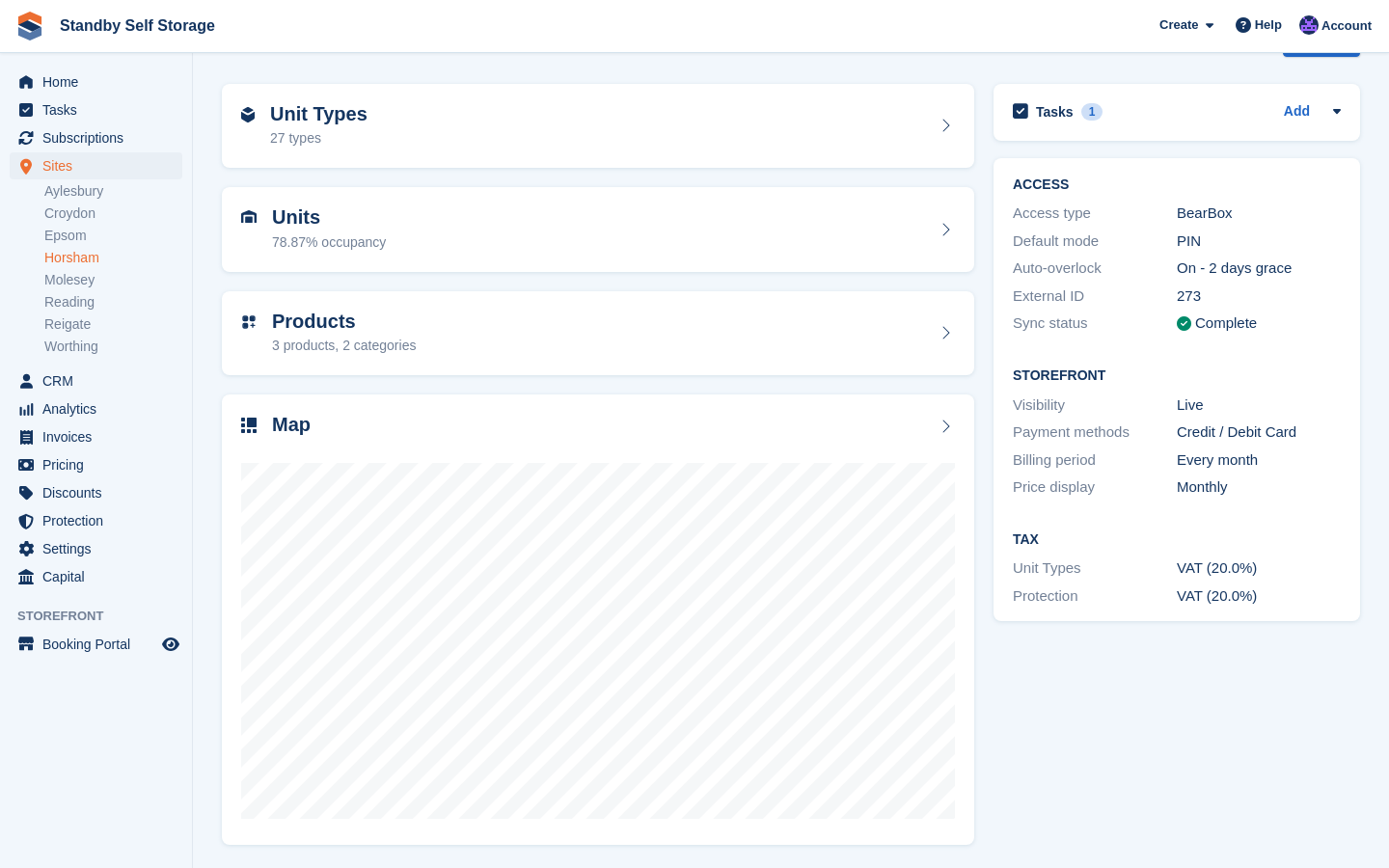 scroll, scrollTop: 57, scrollLeft: 0, axis: vertical 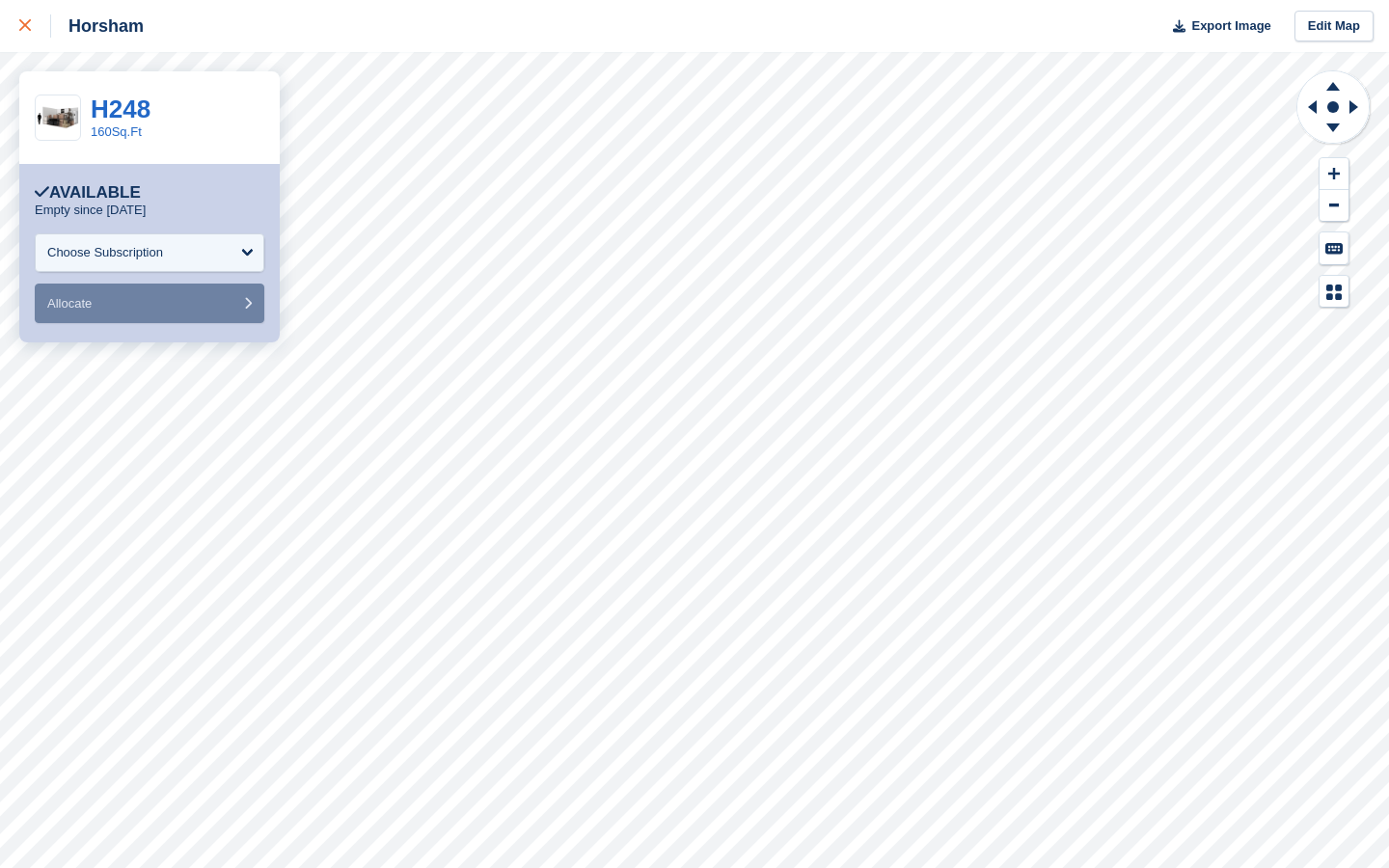click 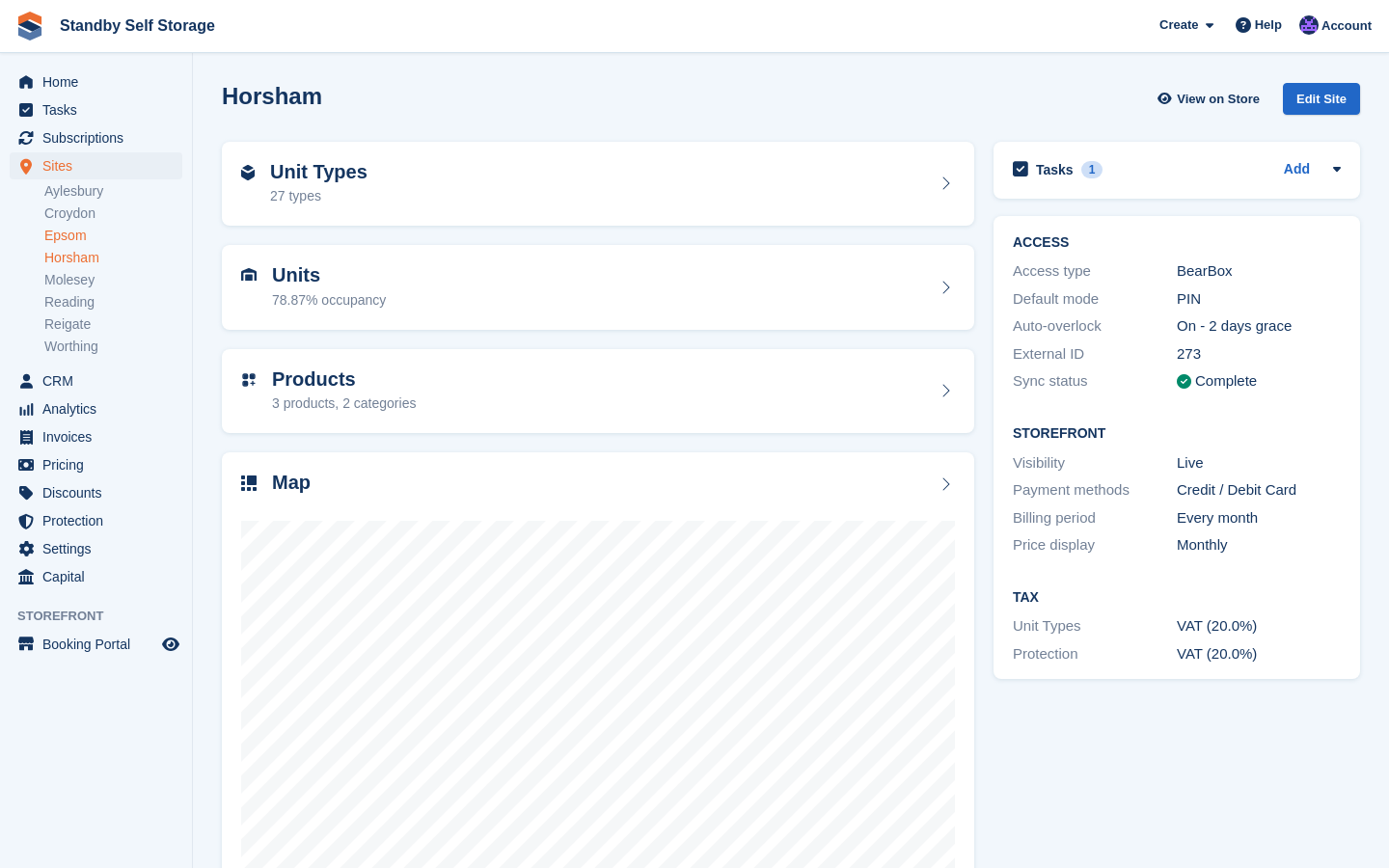 scroll, scrollTop: 0, scrollLeft: 0, axis: both 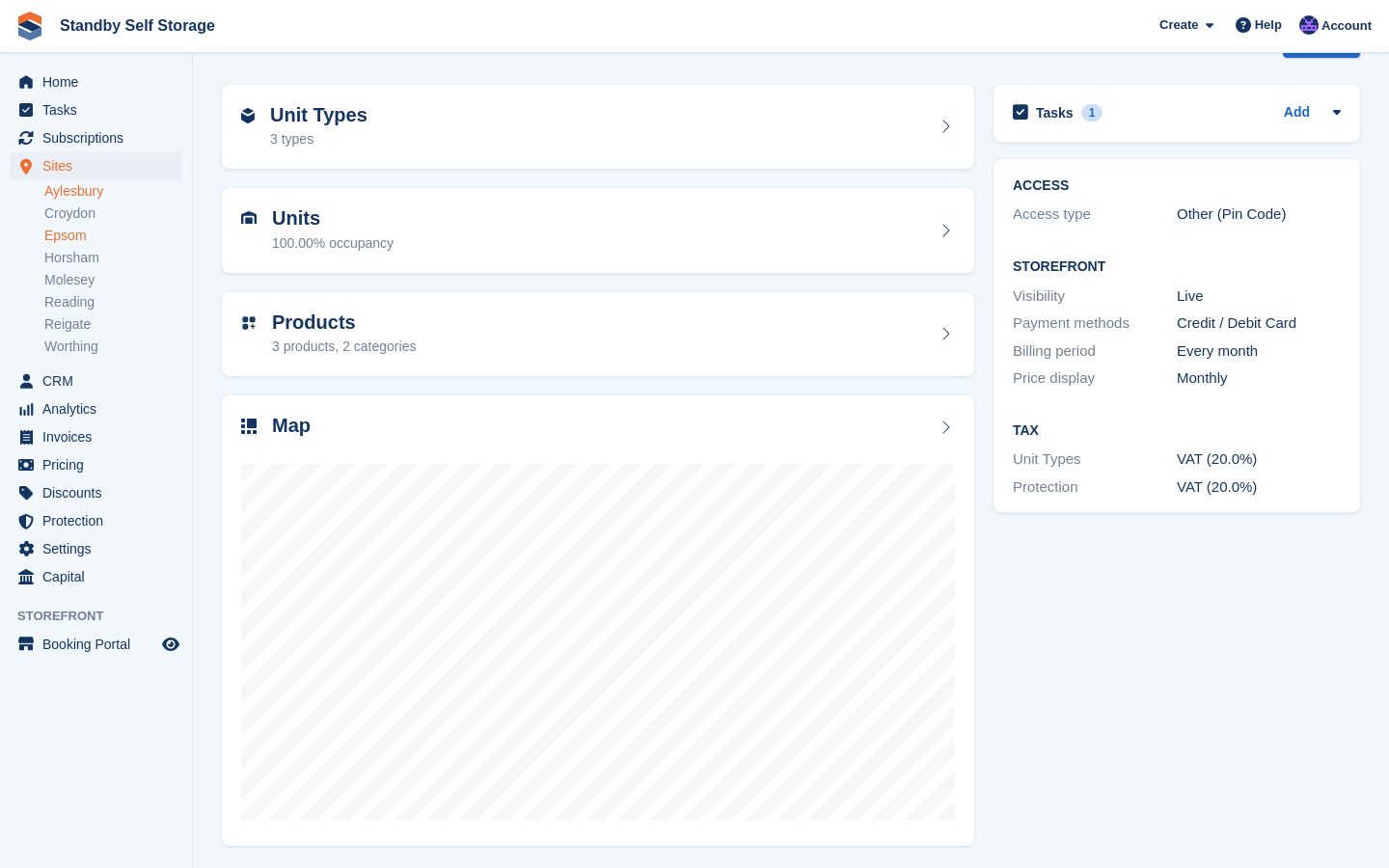 click on "Aylesbury" at bounding box center [113, 191] 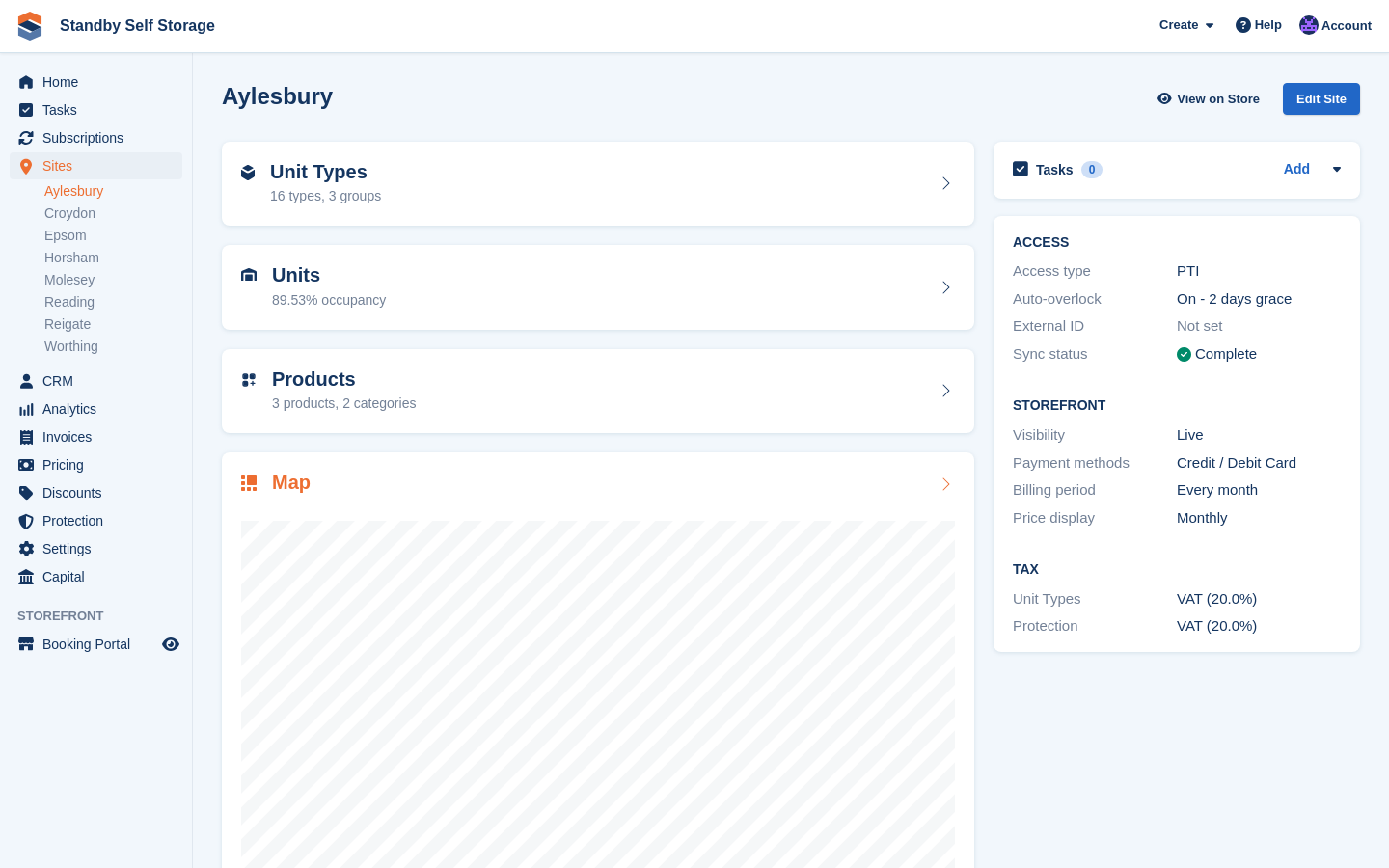 scroll, scrollTop: 0, scrollLeft: 0, axis: both 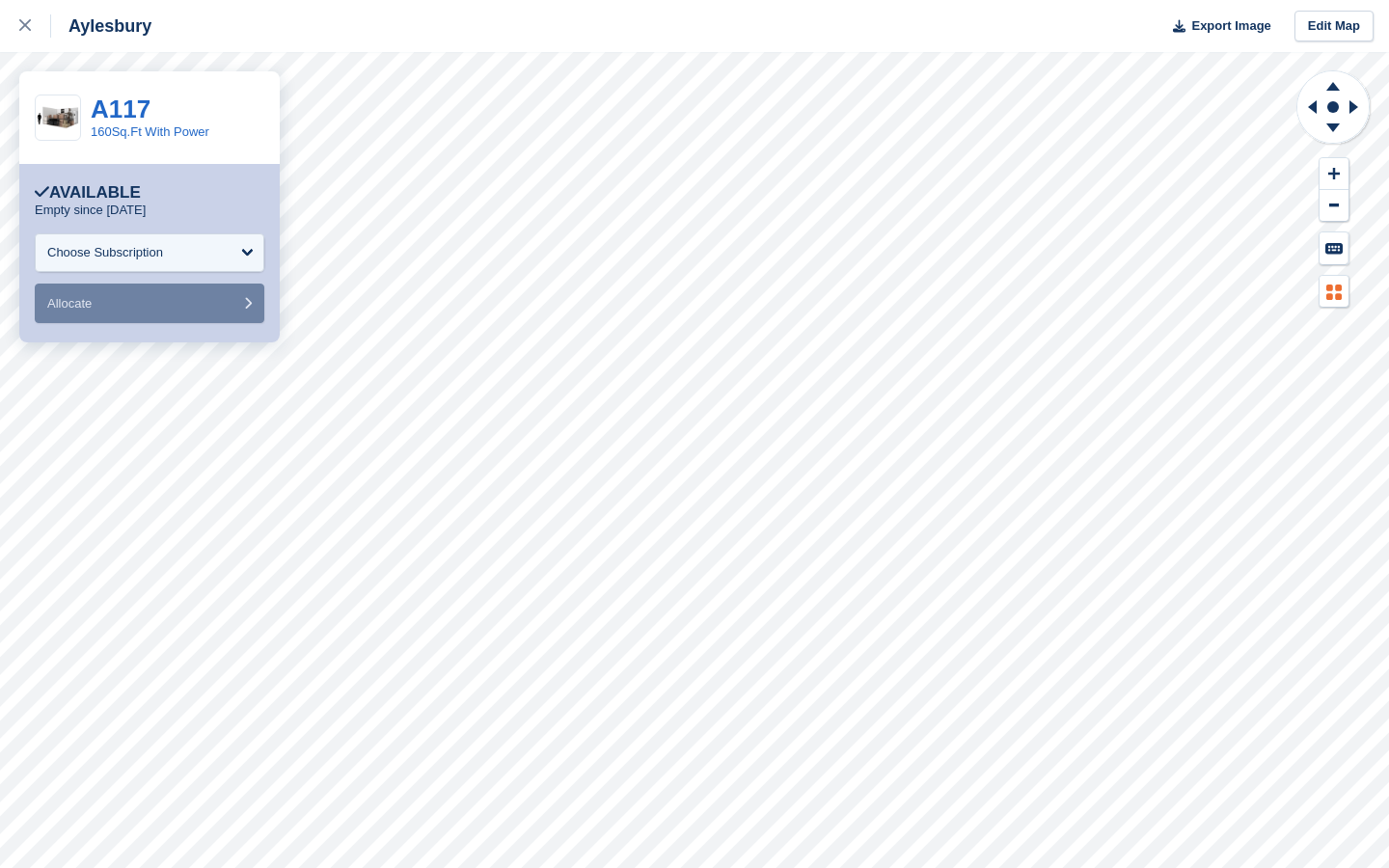 click at bounding box center [1334, 291] 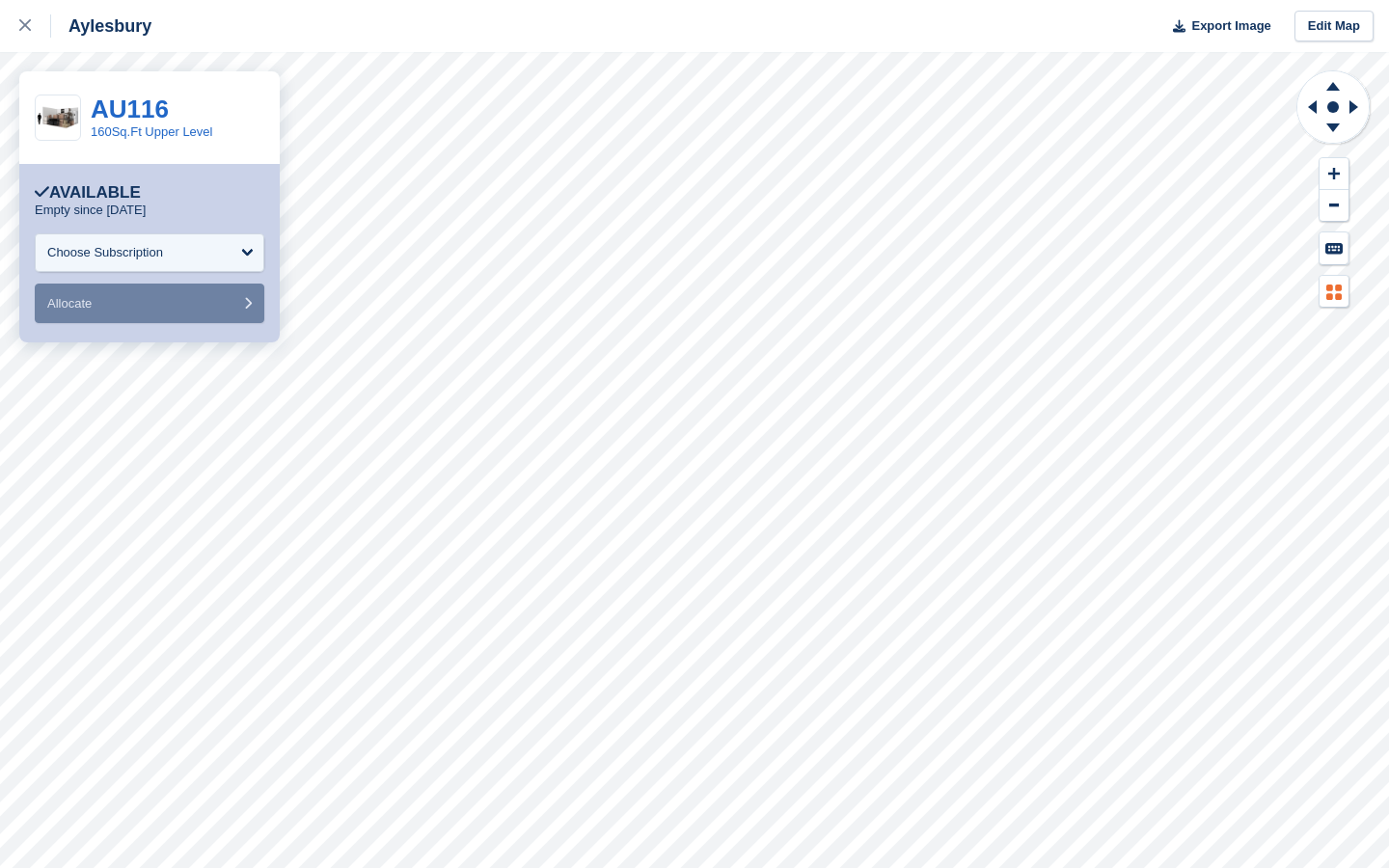 click 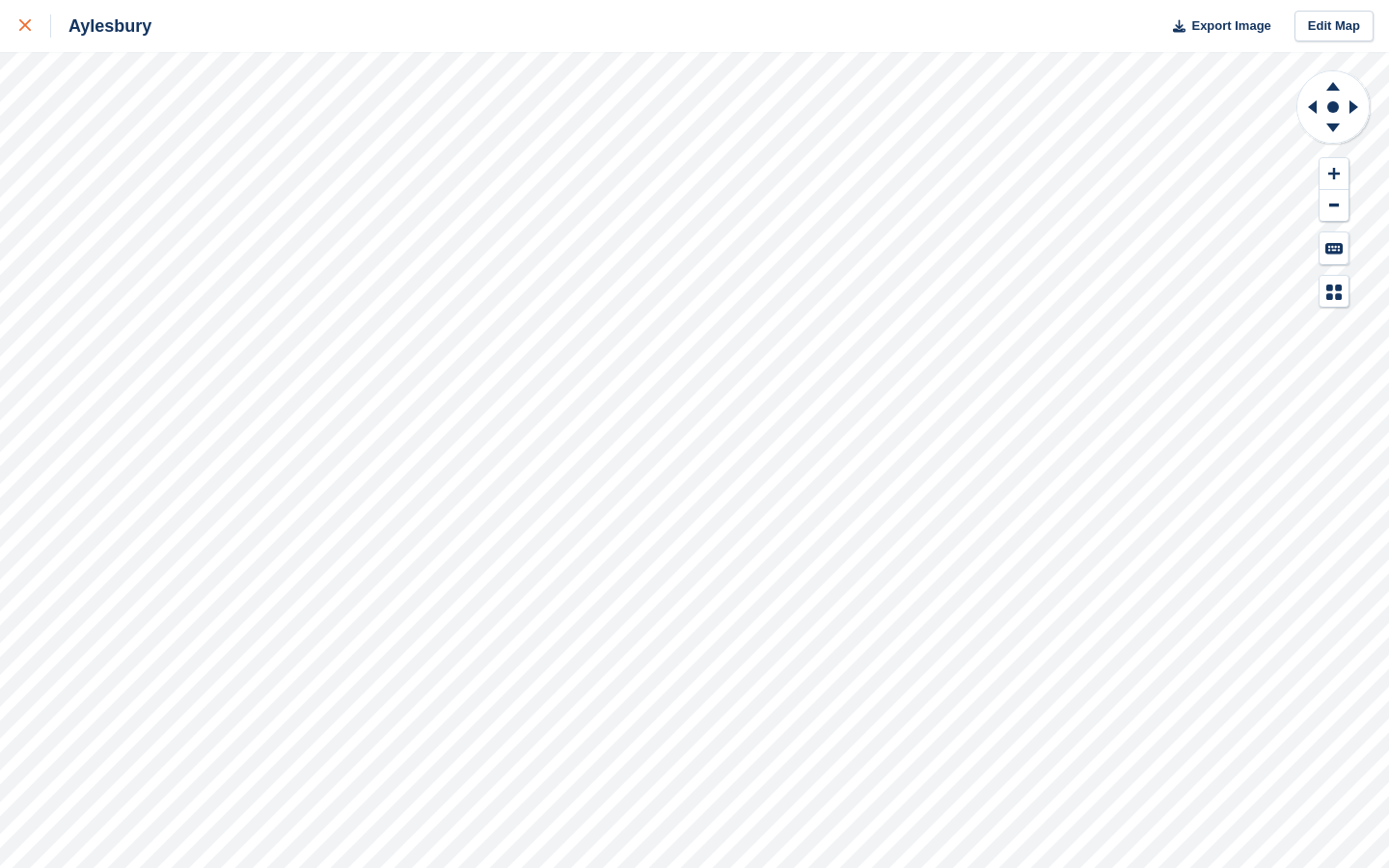 click 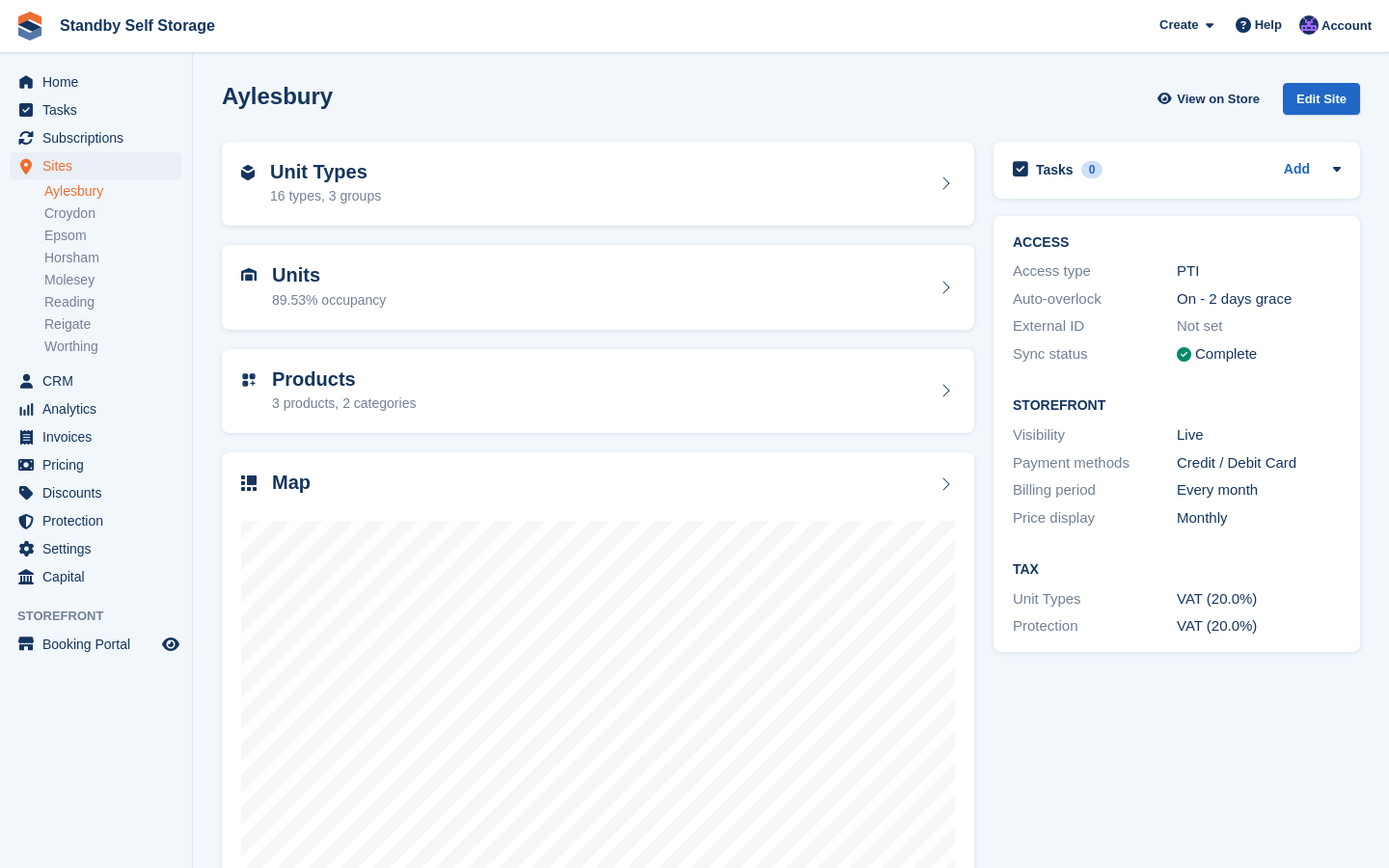 scroll, scrollTop: 0, scrollLeft: 0, axis: both 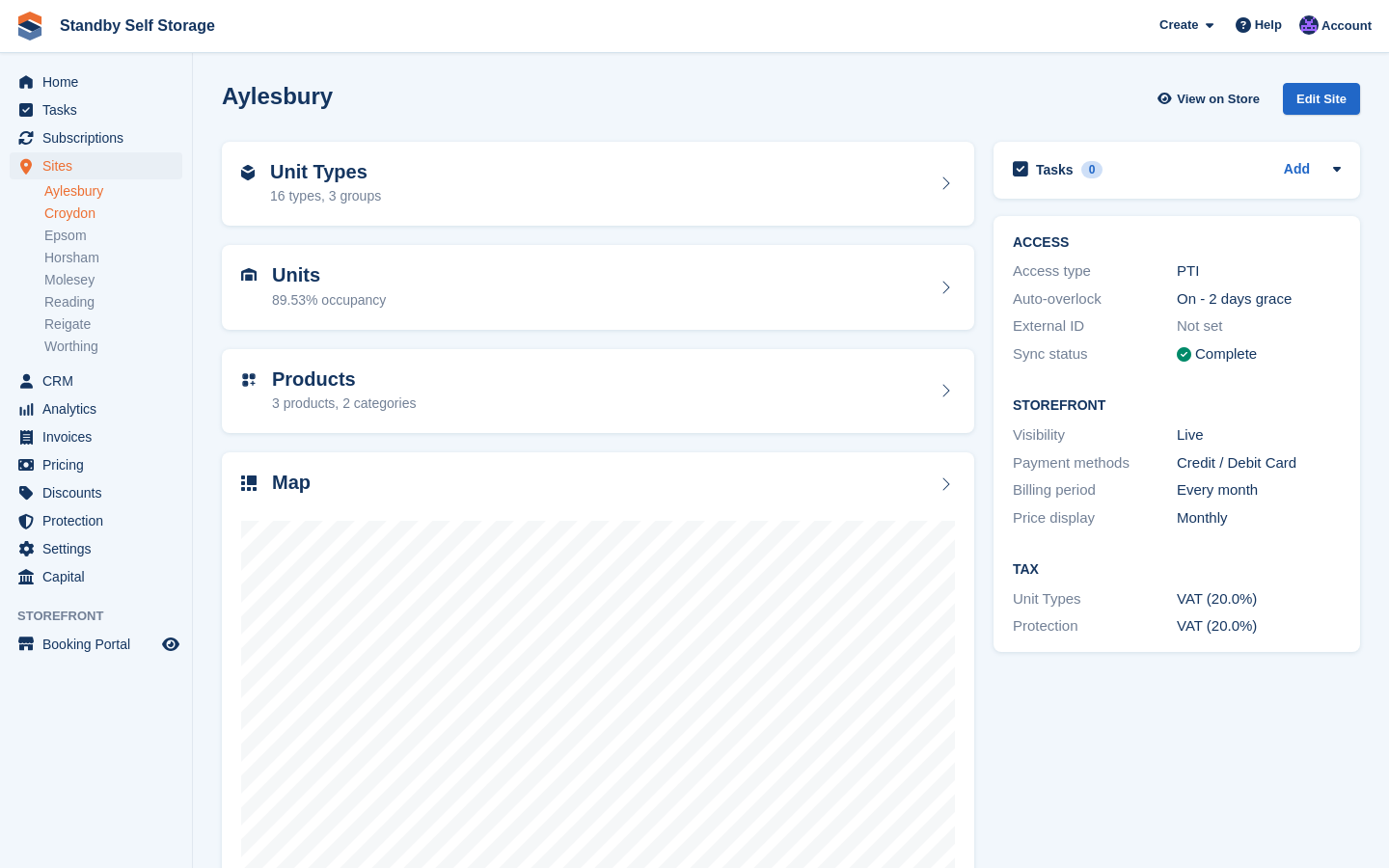 click on "Croydon" at bounding box center [113, 213] 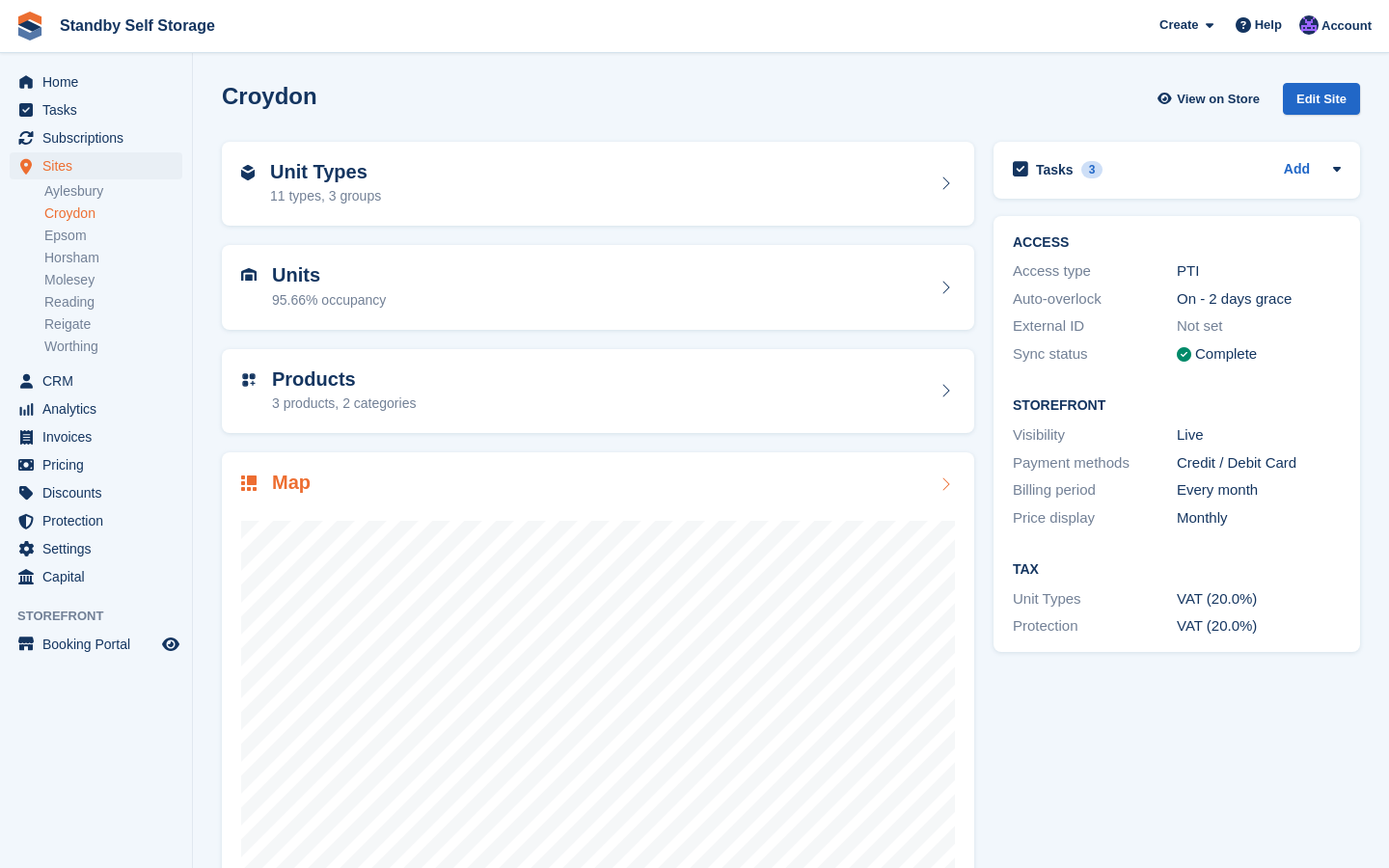 scroll, scrollTop: 0, scrollLeft: 0, axis: both 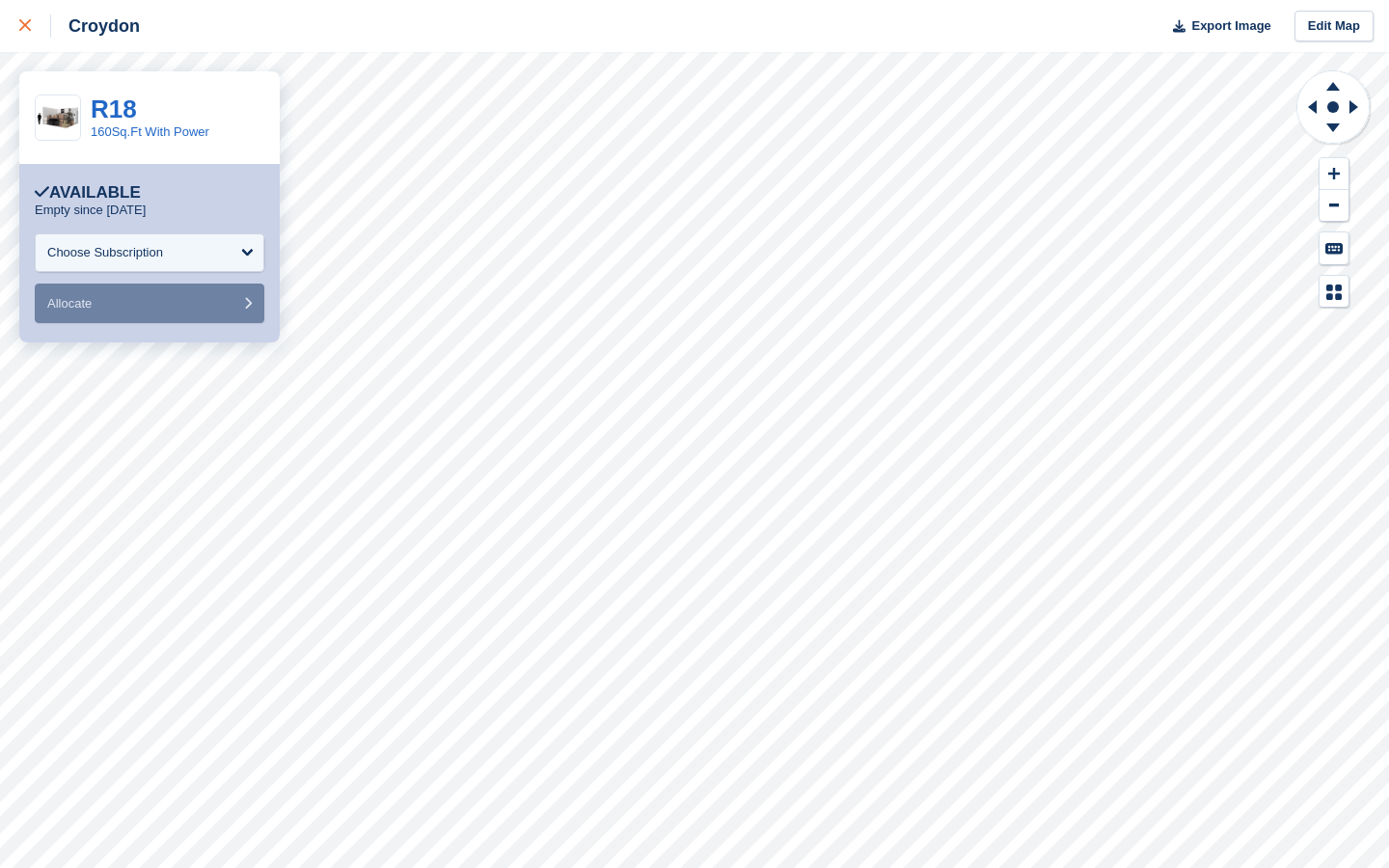 click 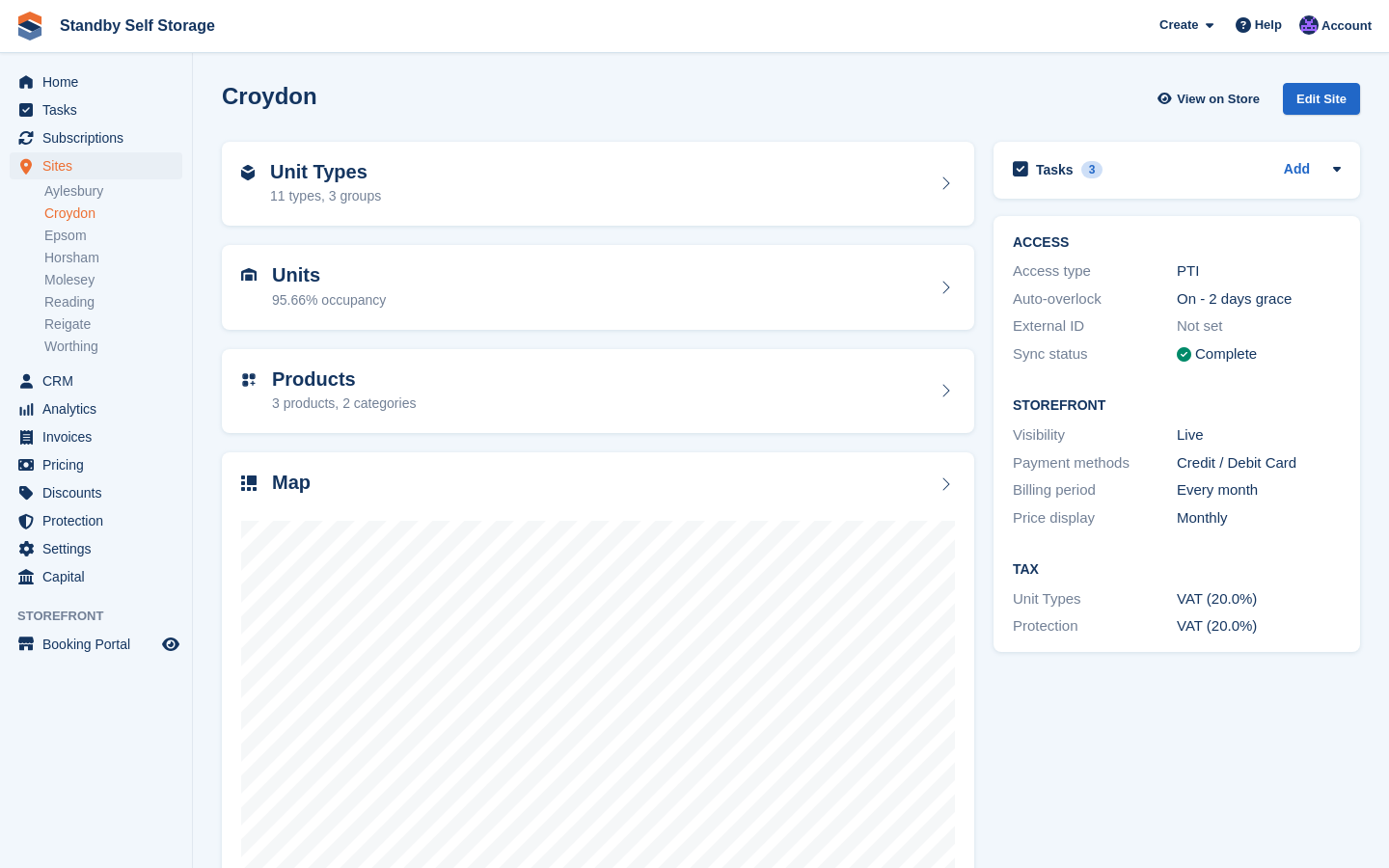scroll, scrollTop: 0, scrollLeft: 0, axis: both 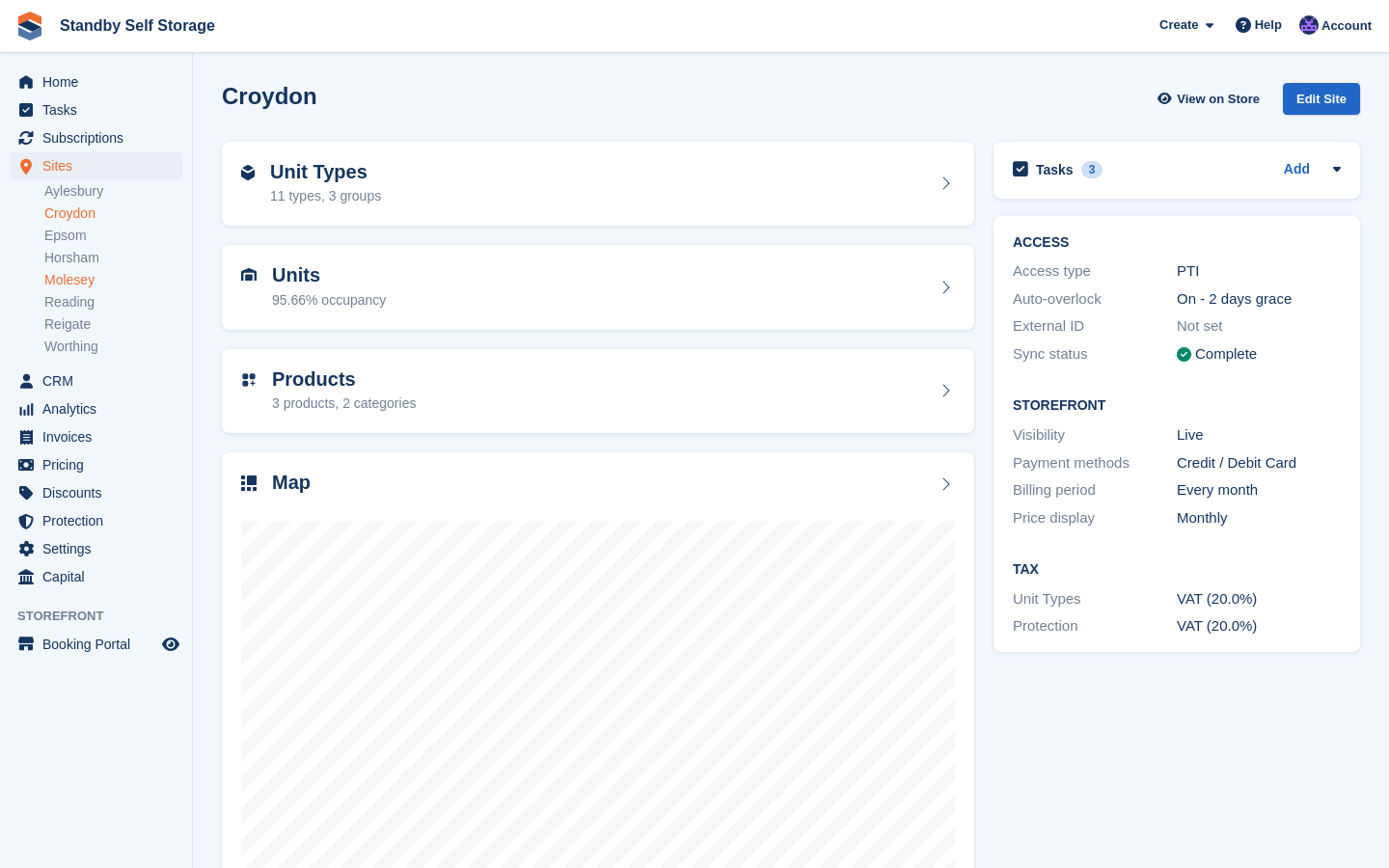 click on "Molesey" at bounding box center [113, 280] 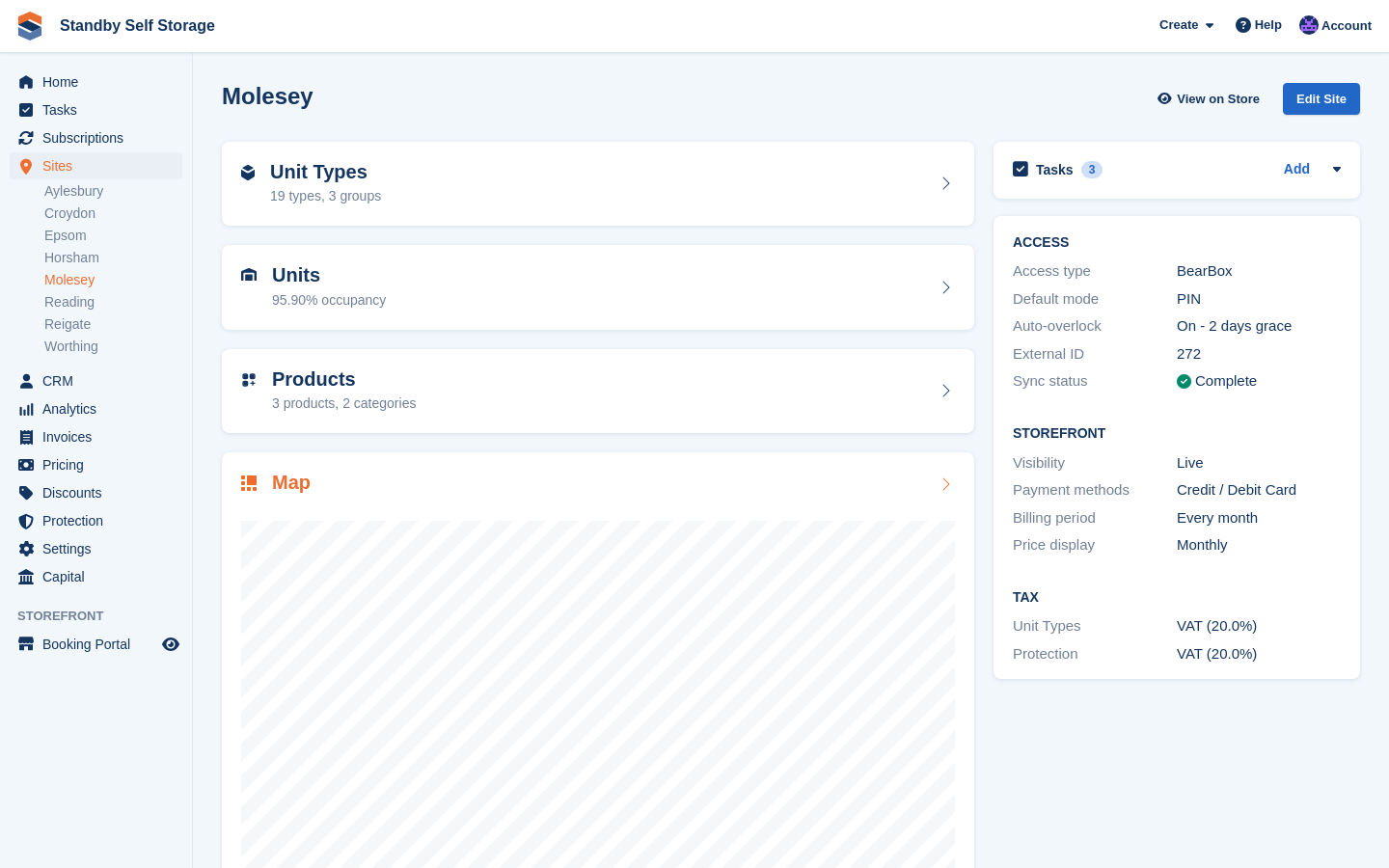 scroll, scrollTop: 0, scrollLeft: 0, axis: both 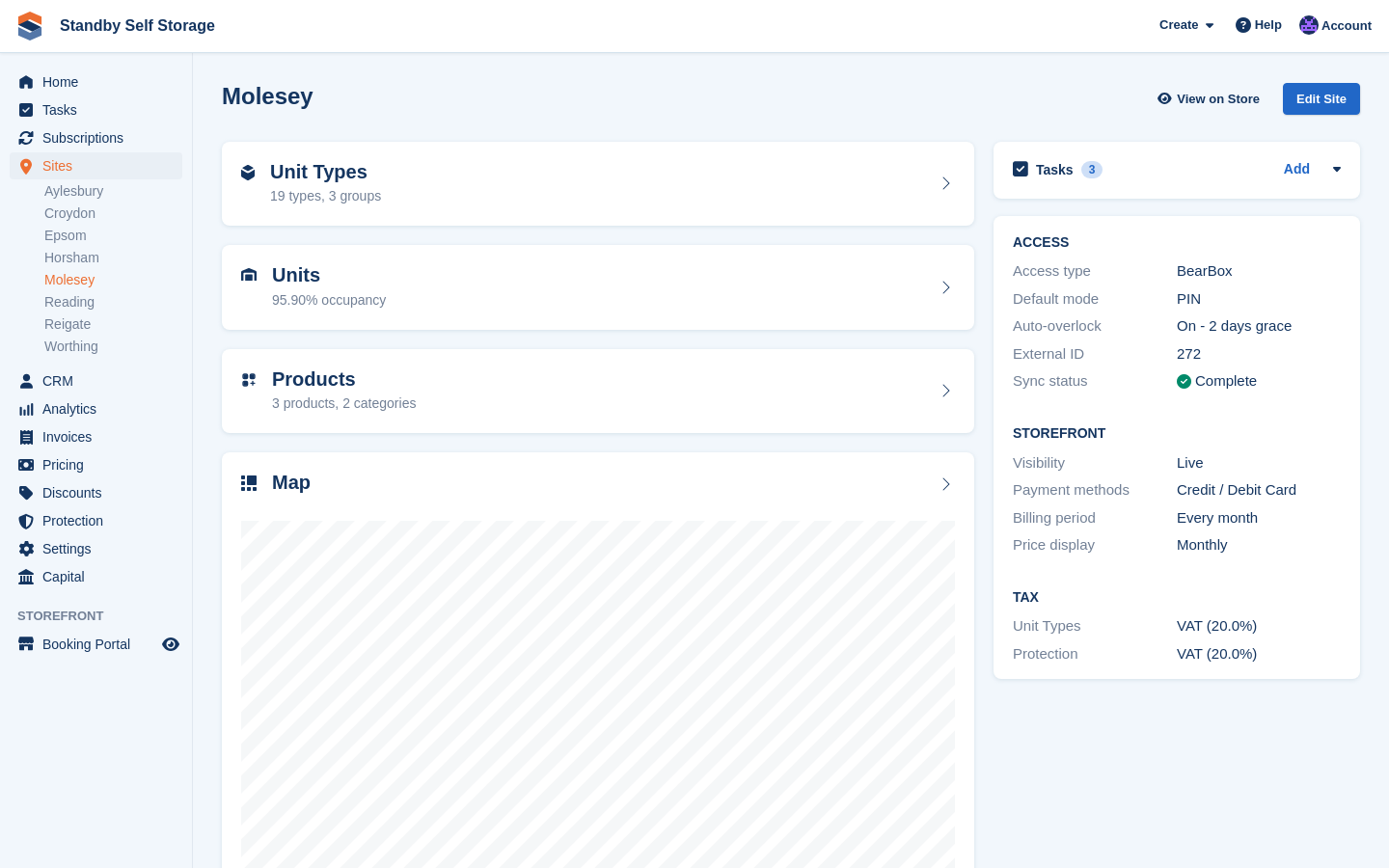 click on "Molesey
View on Store
Edit Site
Unit Types
19 types, 3 groups
Units
95.90% occupancy
Products
3 products, 2 categories
Map" at bounding box center (791, 464) 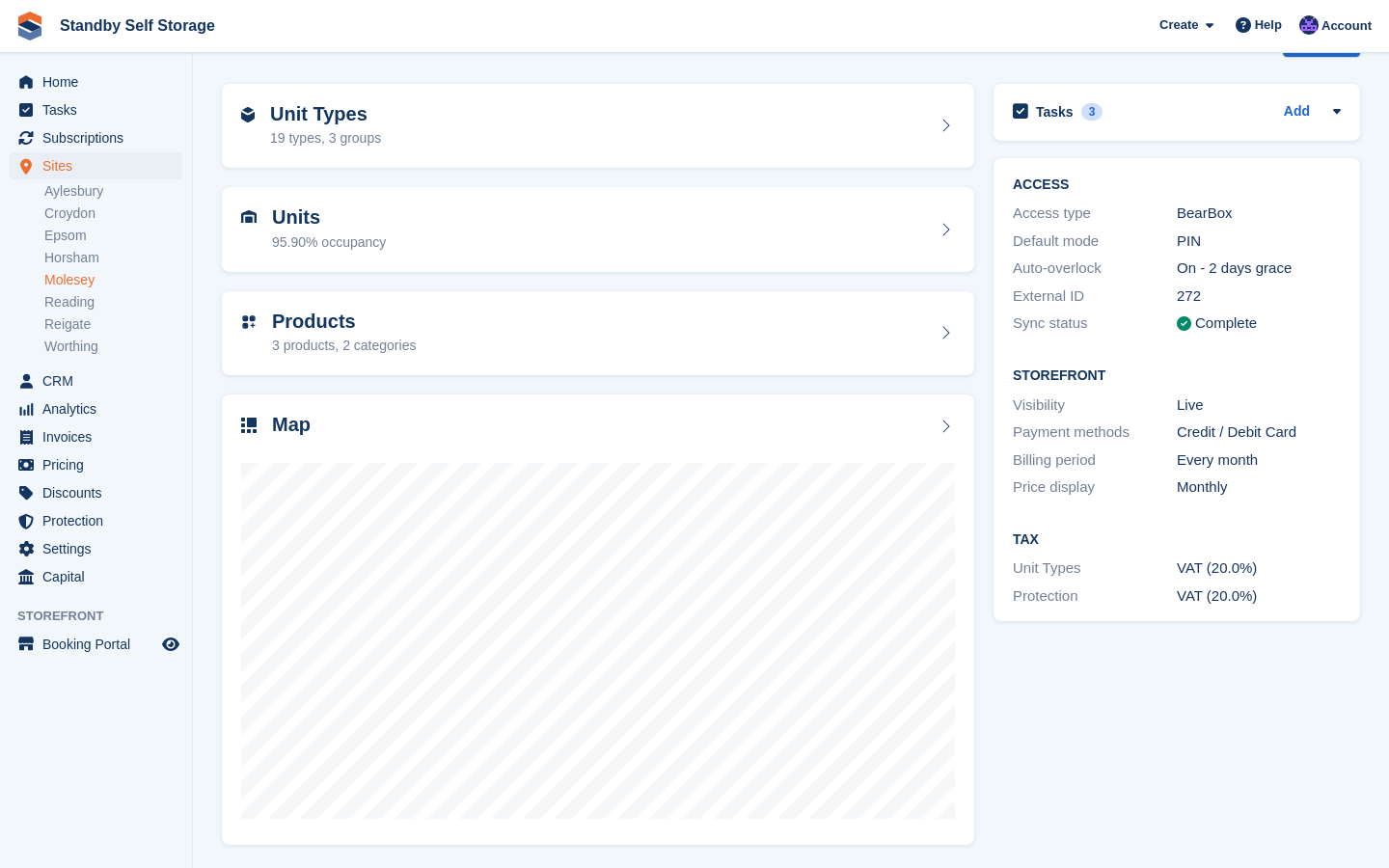scroll, scrollTop: 57, scrollLeft: 0, axis: vertical 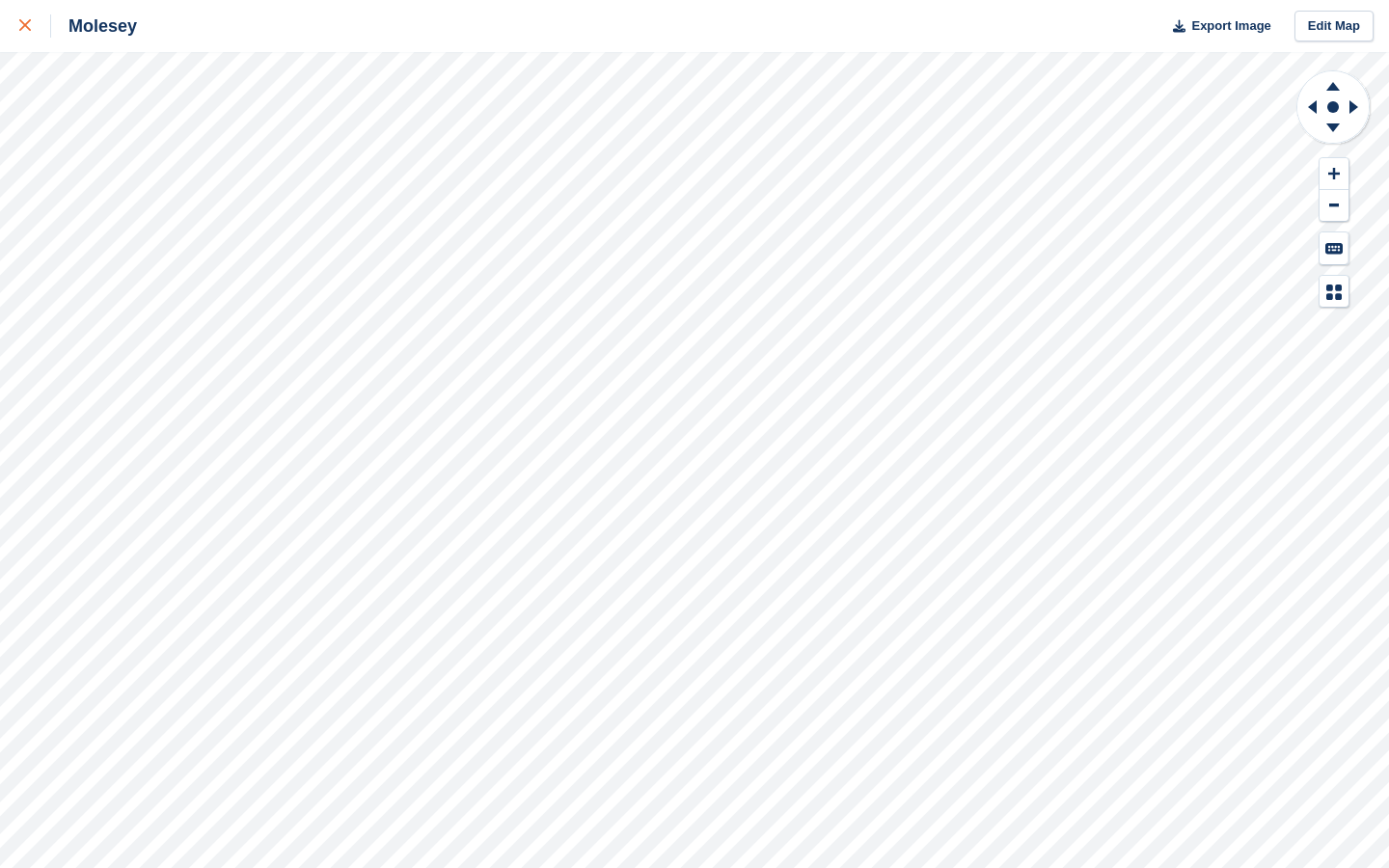 click at bounding box center (35, 26) 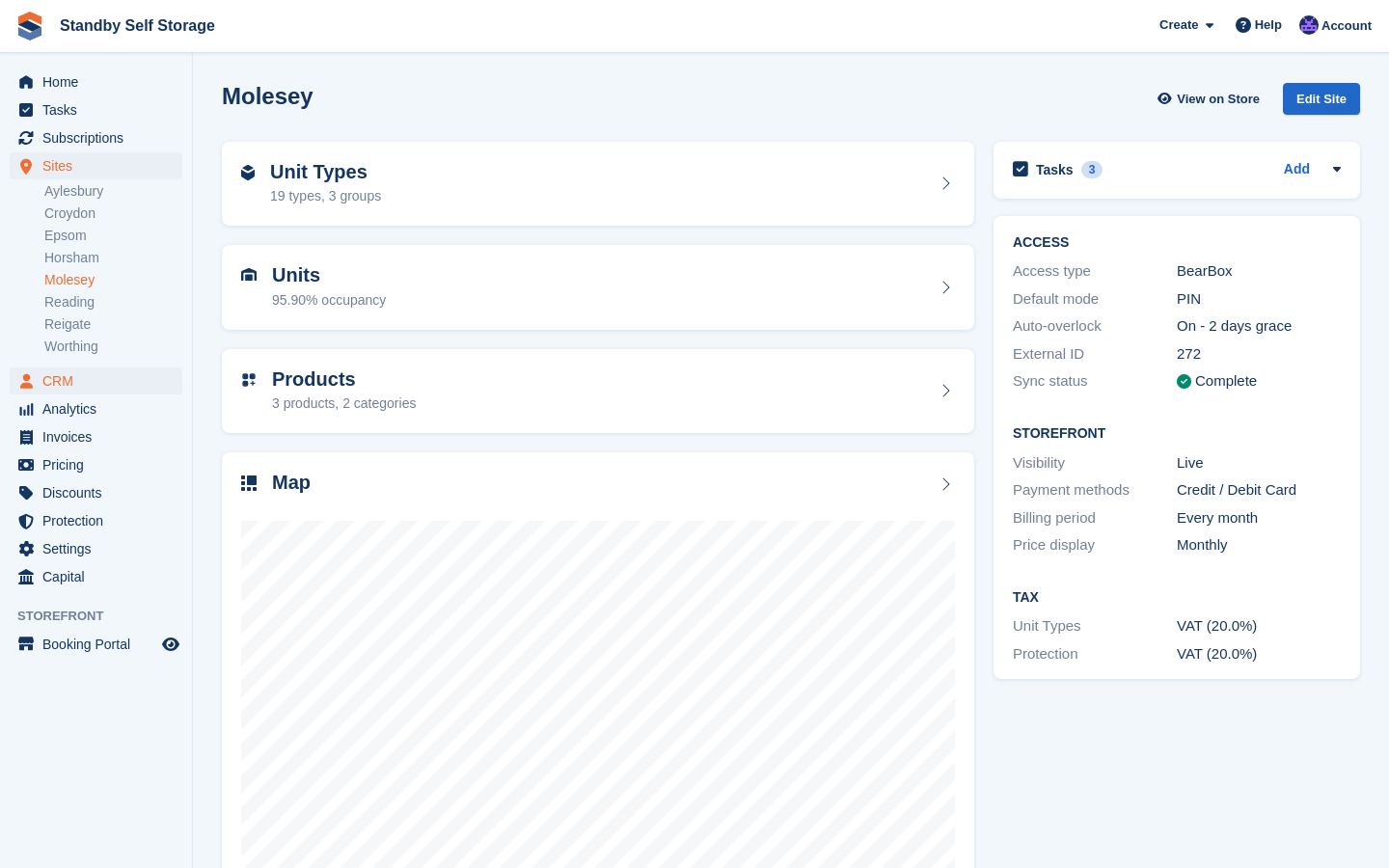 scroll, scrollTop: 0, scrollLeft: 0, axis: both 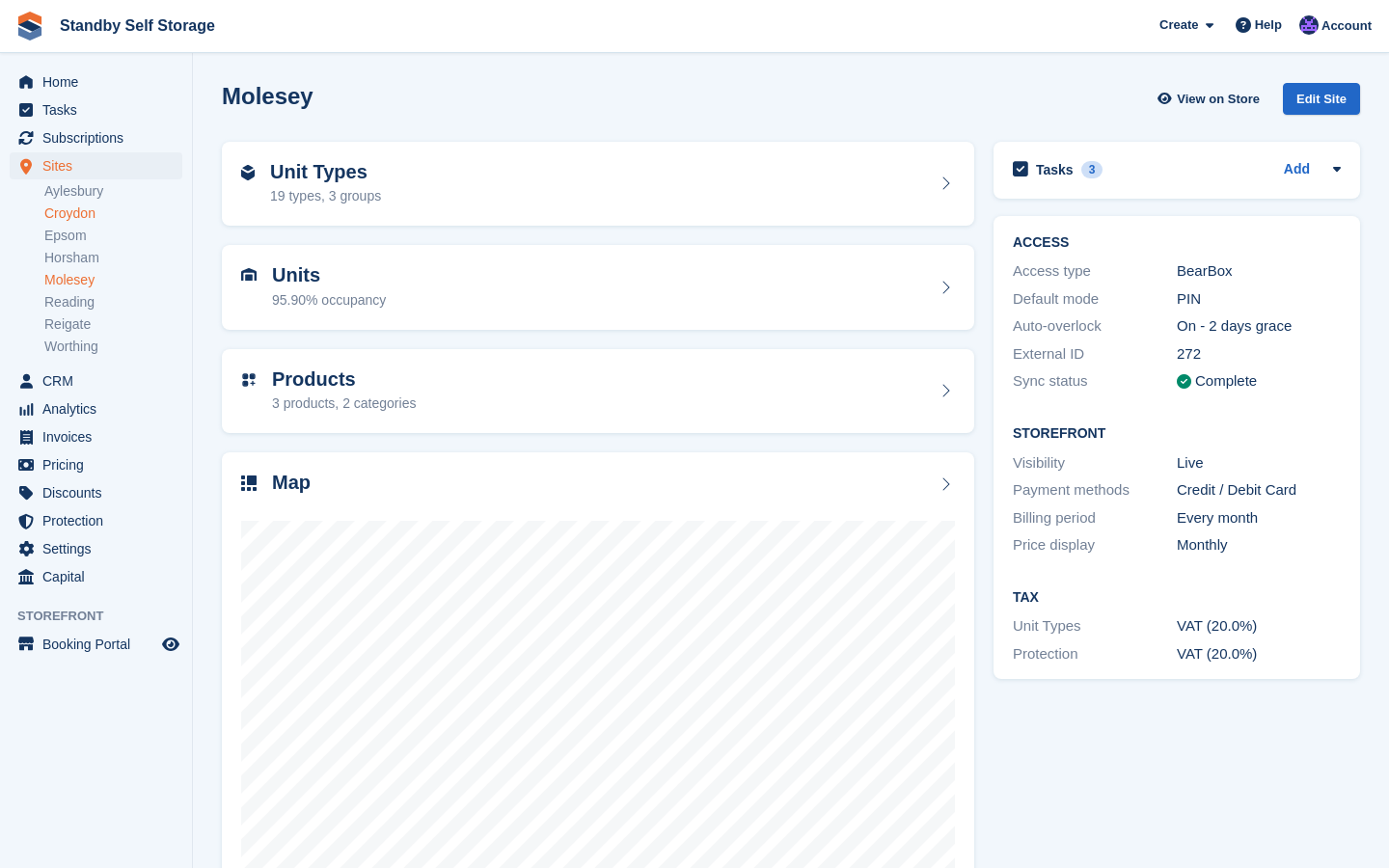 click on "Croydon" at bounding box center (113, 213) 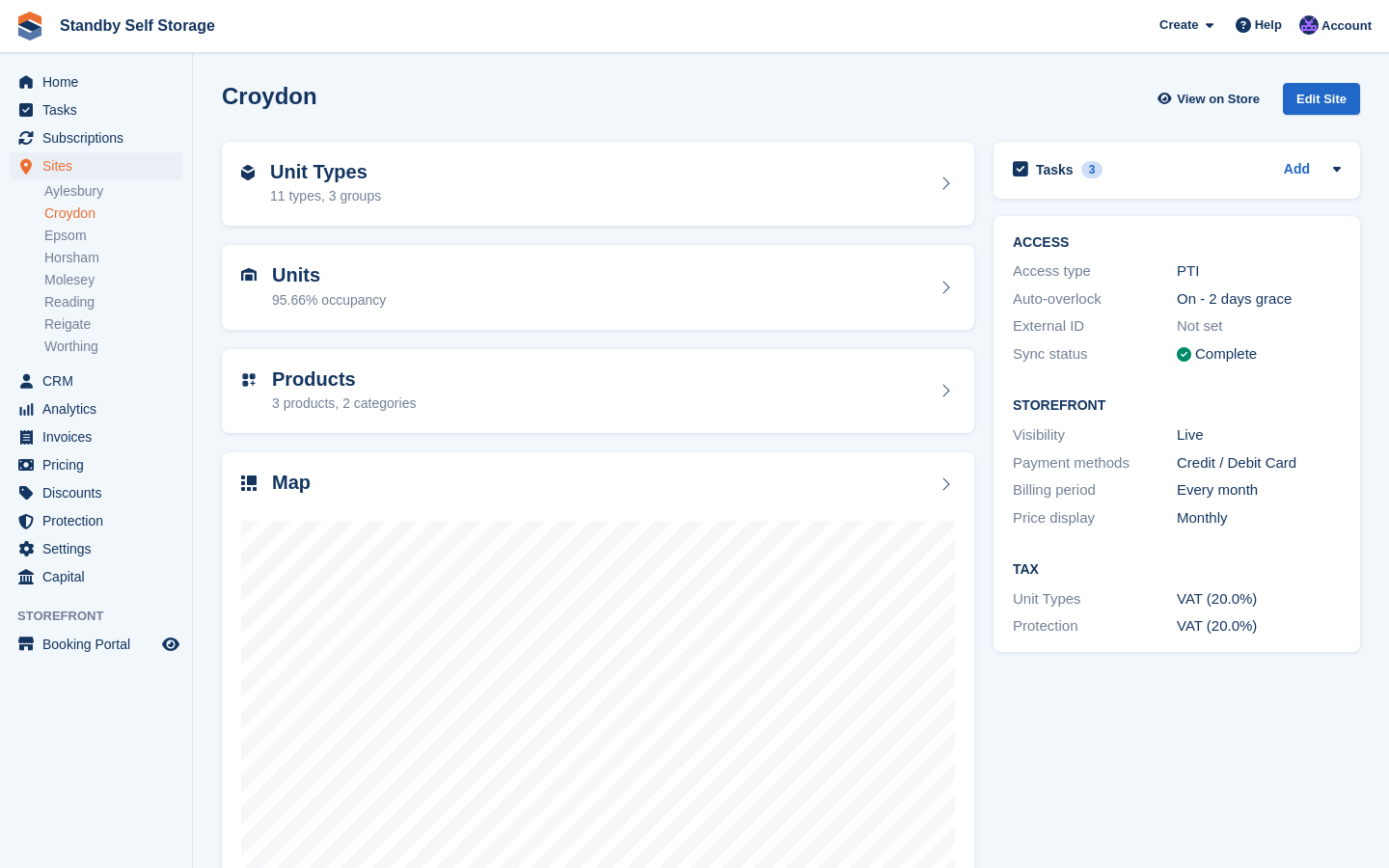 scroll, scrollTop: 0, scrollLeft: 0, axis: both 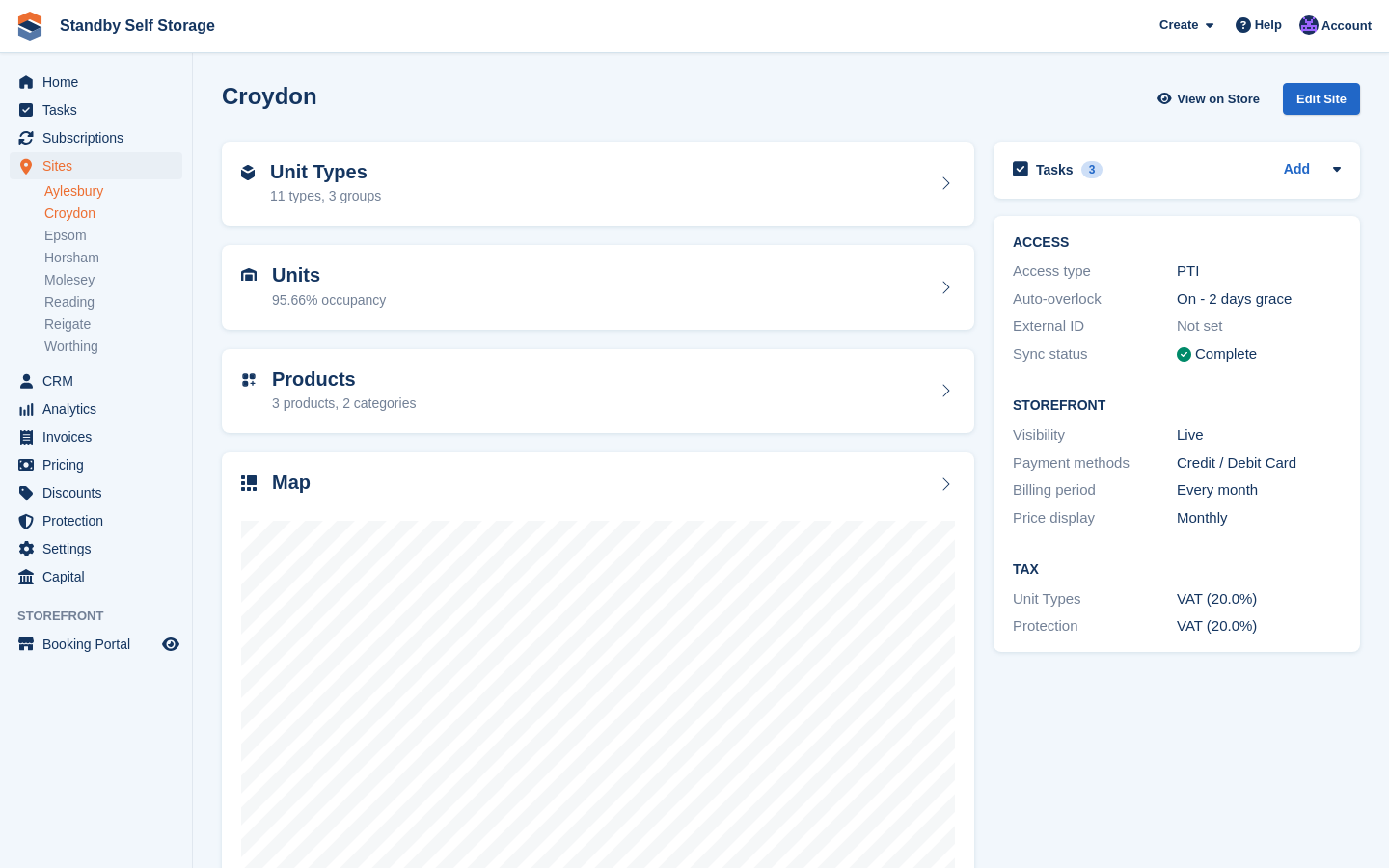 click on "Aylesbury" at bounding box center (113, 191) 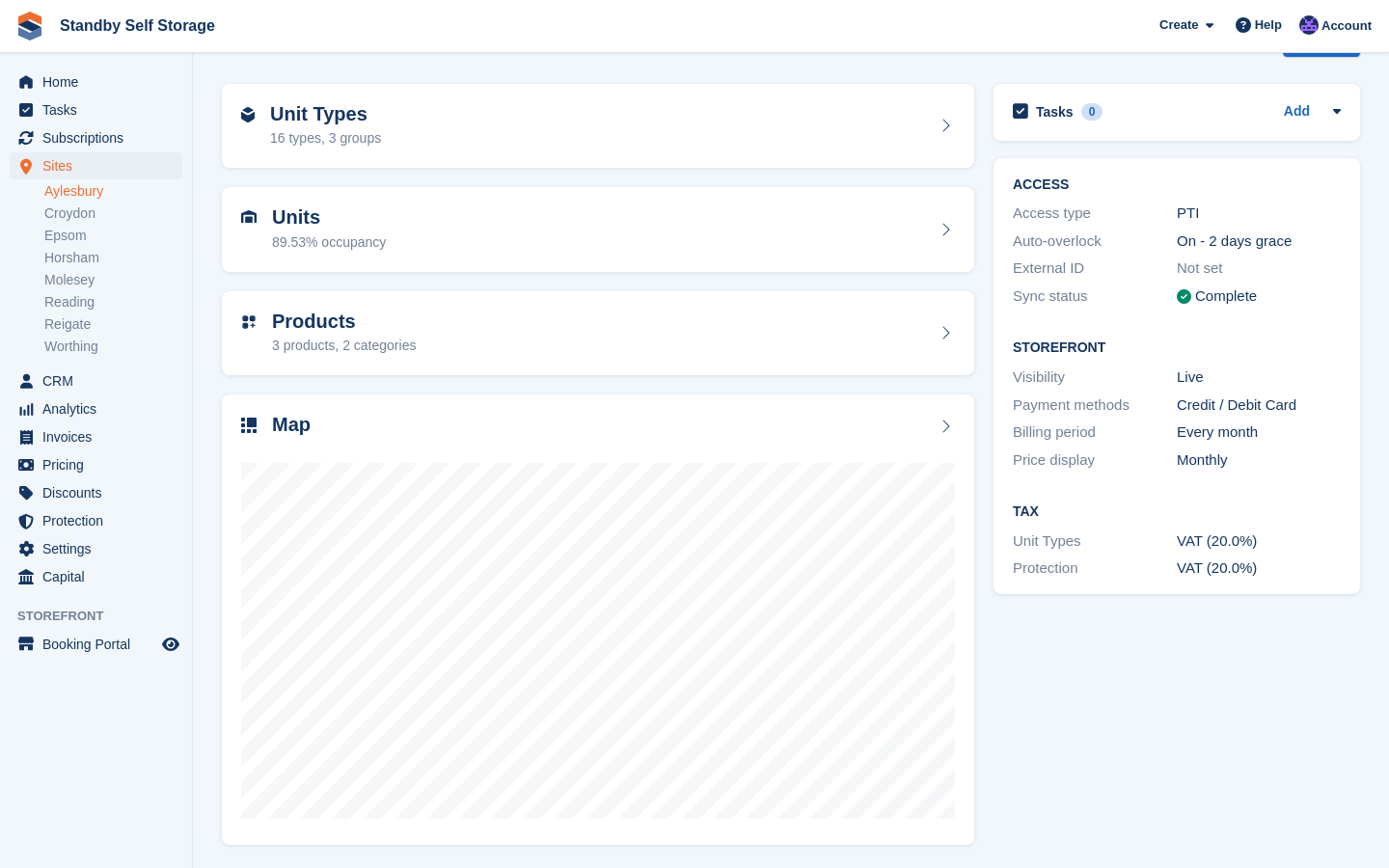 scroll, scrollTop: 57, scrollLeft: 0, axis: vertical 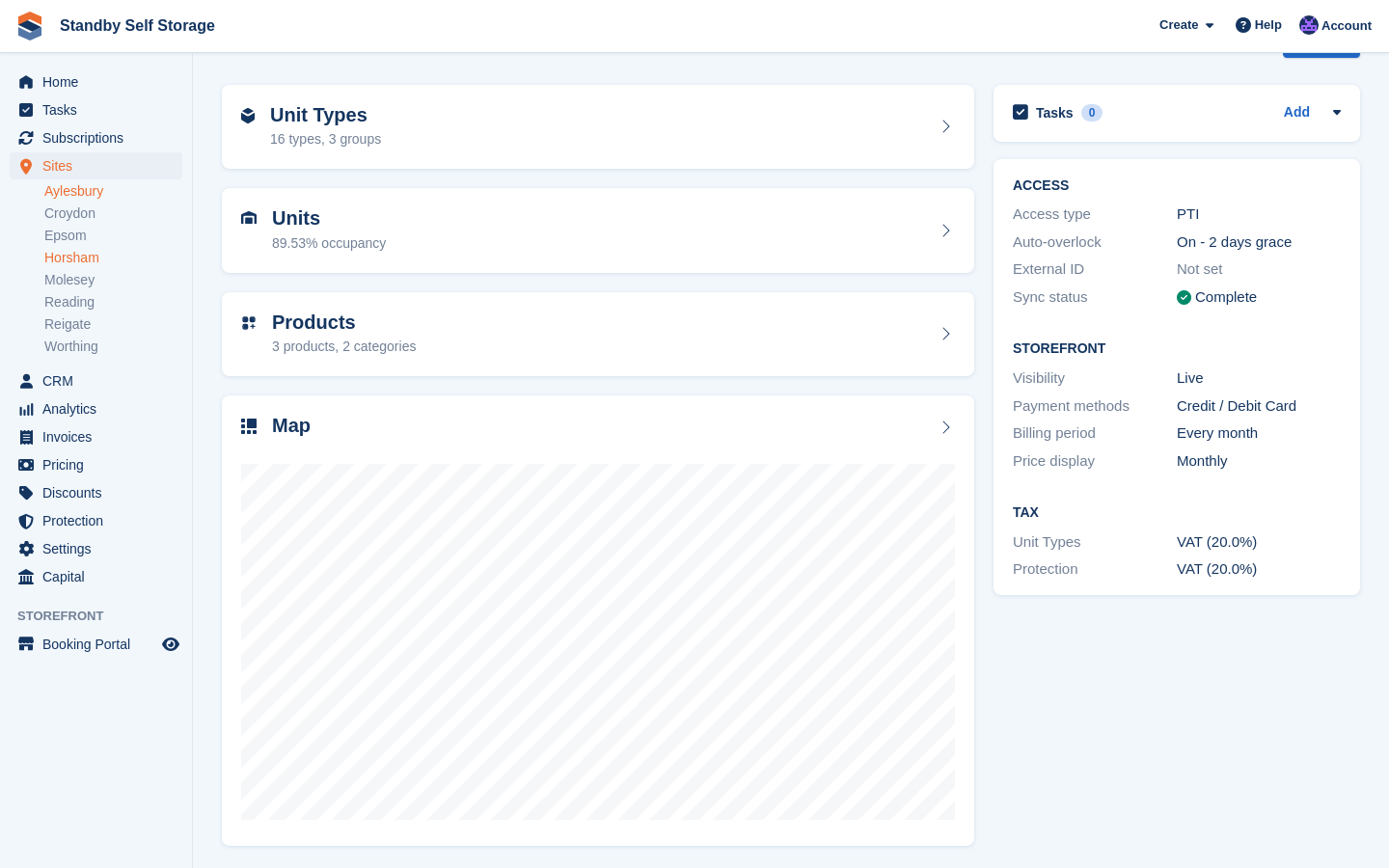 click on "Horsham" at bounding box center [113, 258] 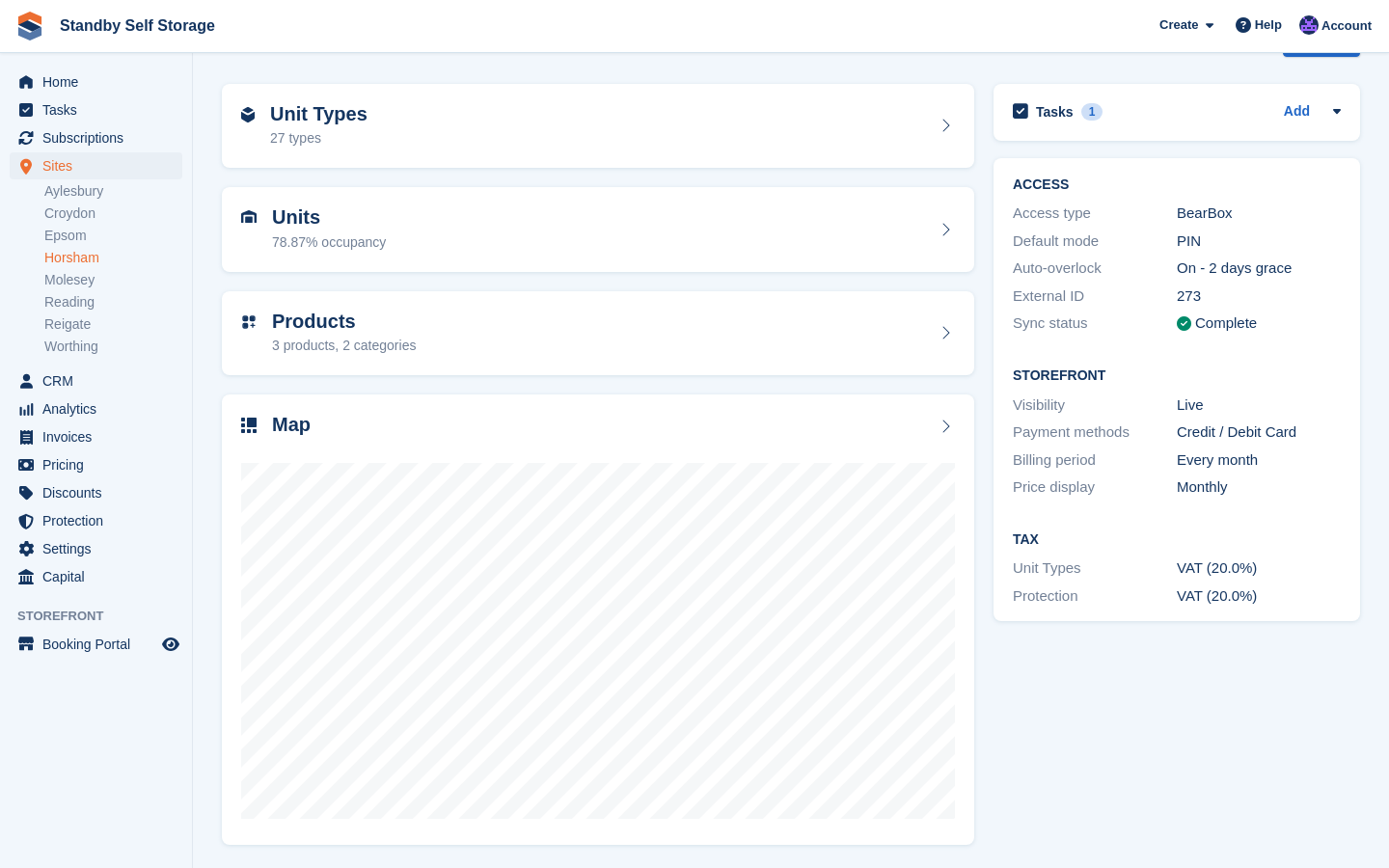 scroll, scrollTop: 57, scrollLeft: 0, axis: vertical 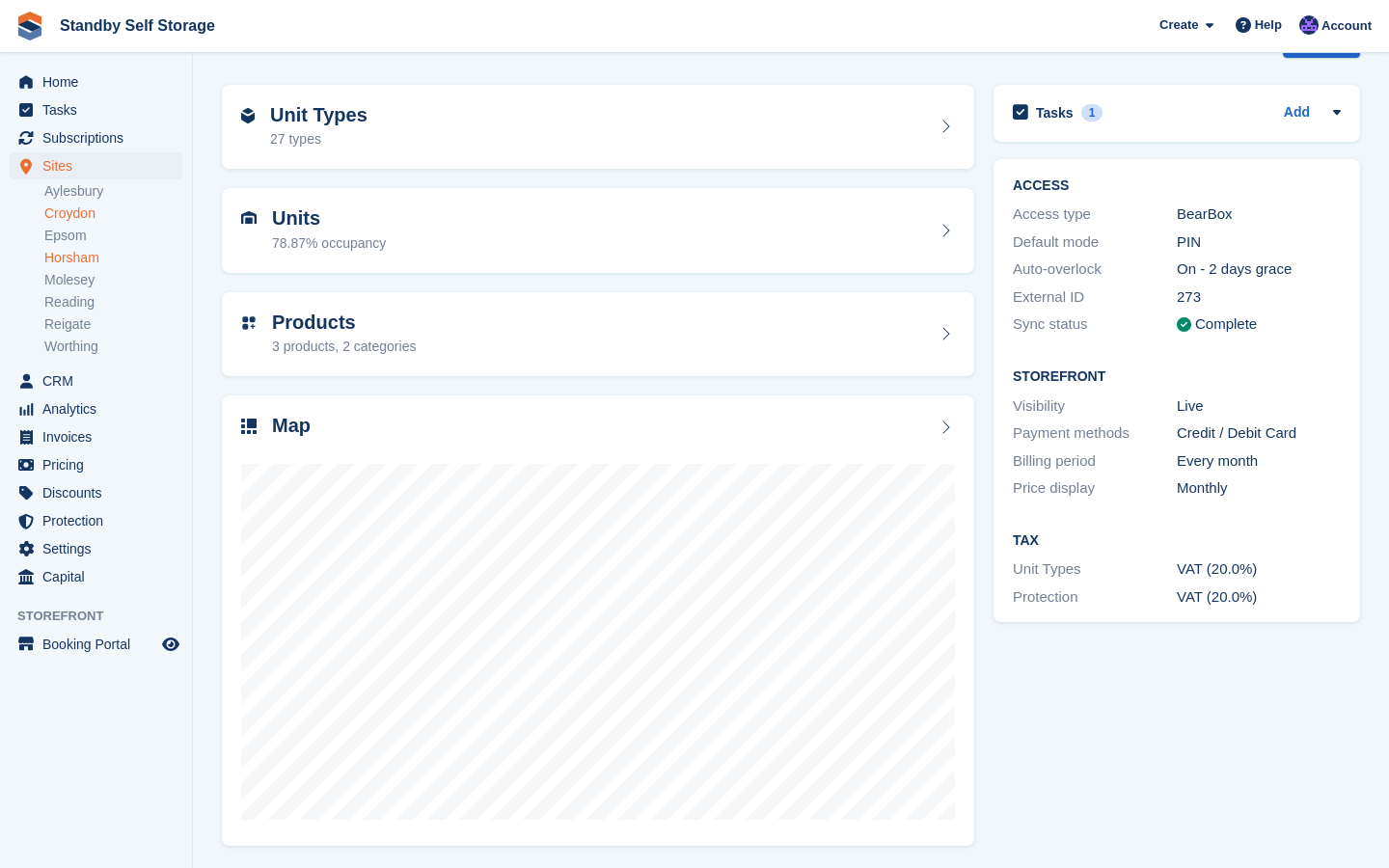 click on "Croydon" at bounding box center (113, 213) 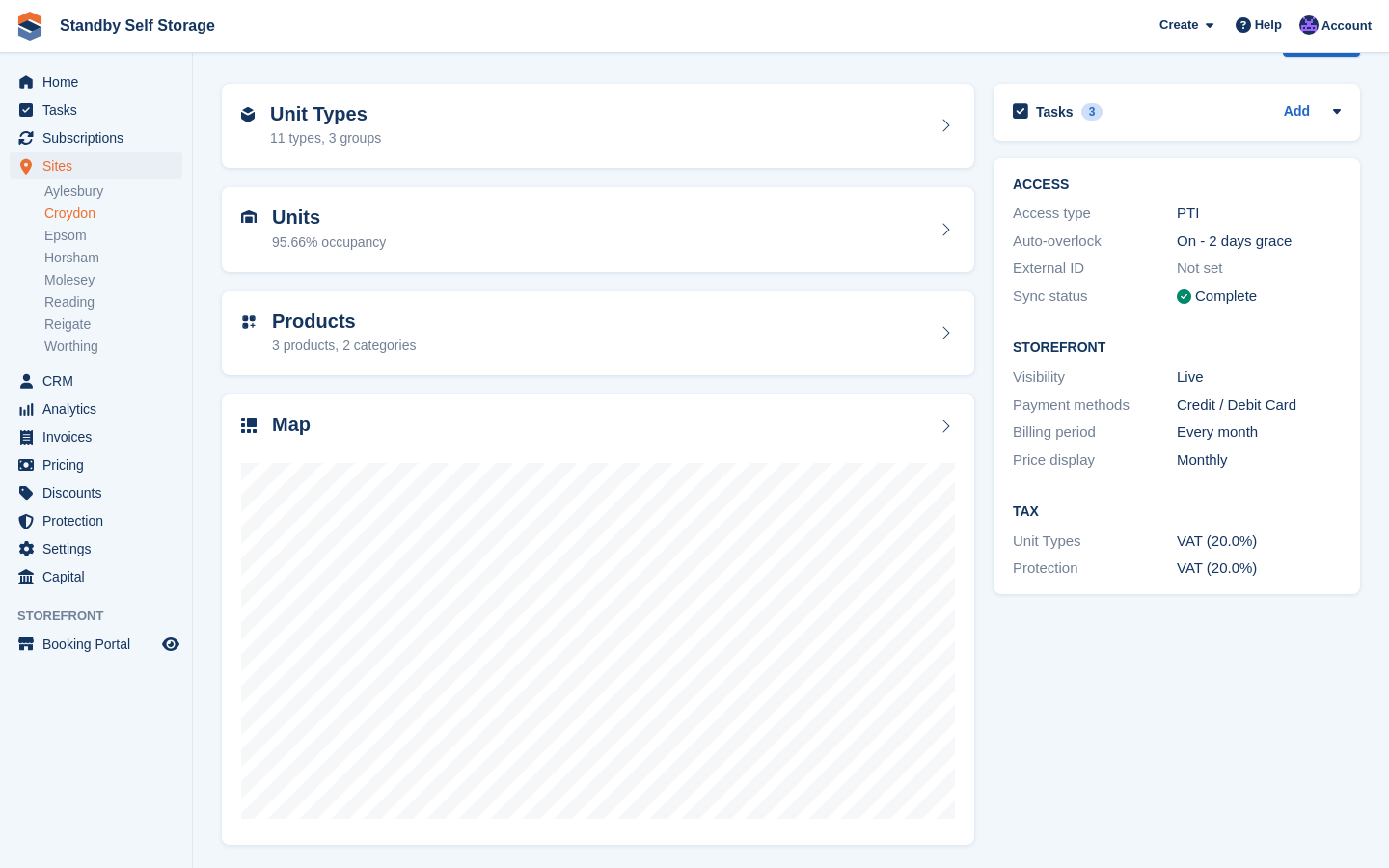 scroll, scrollTop: 57, scrollLeft: 0, axis: vertical 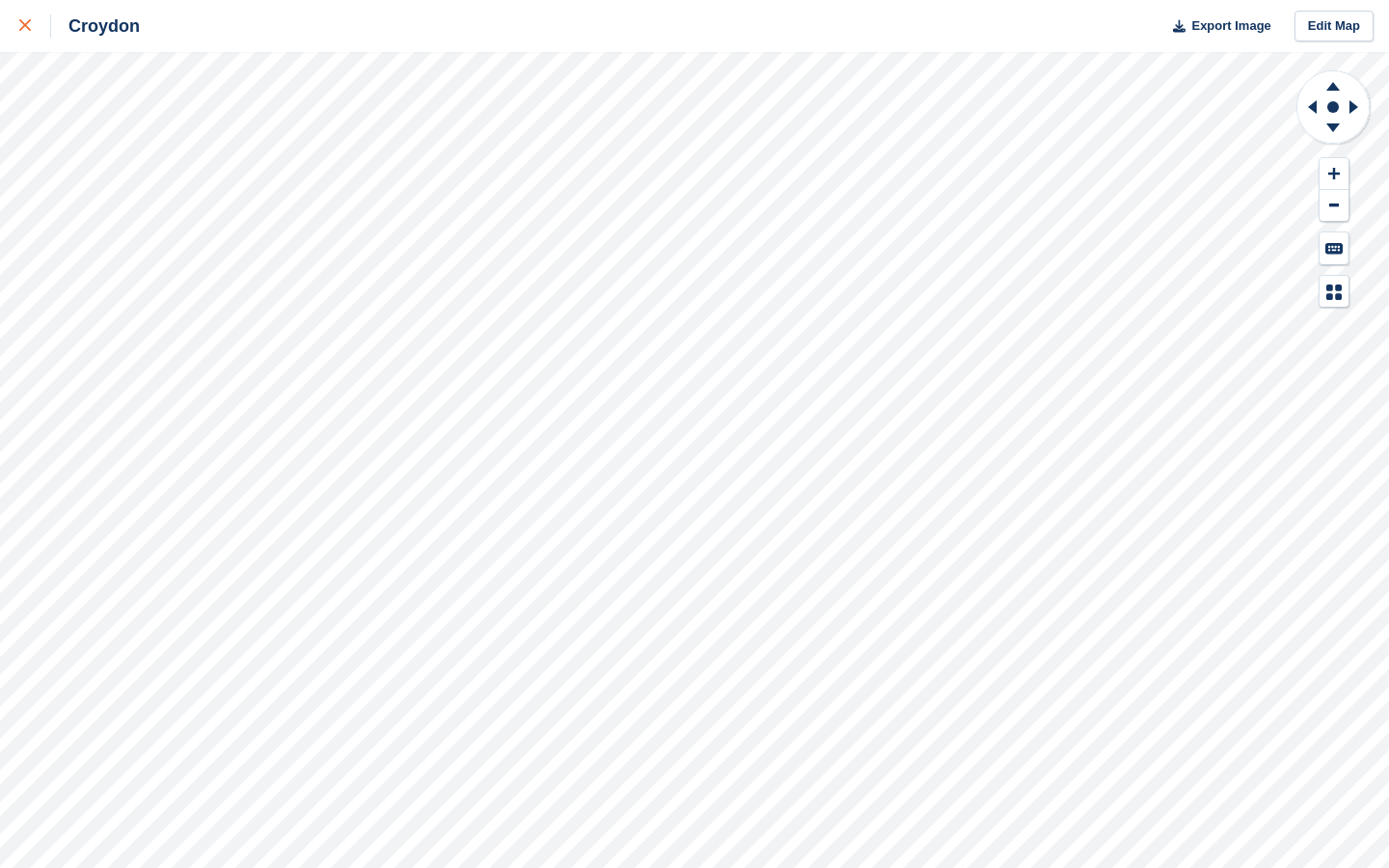 click 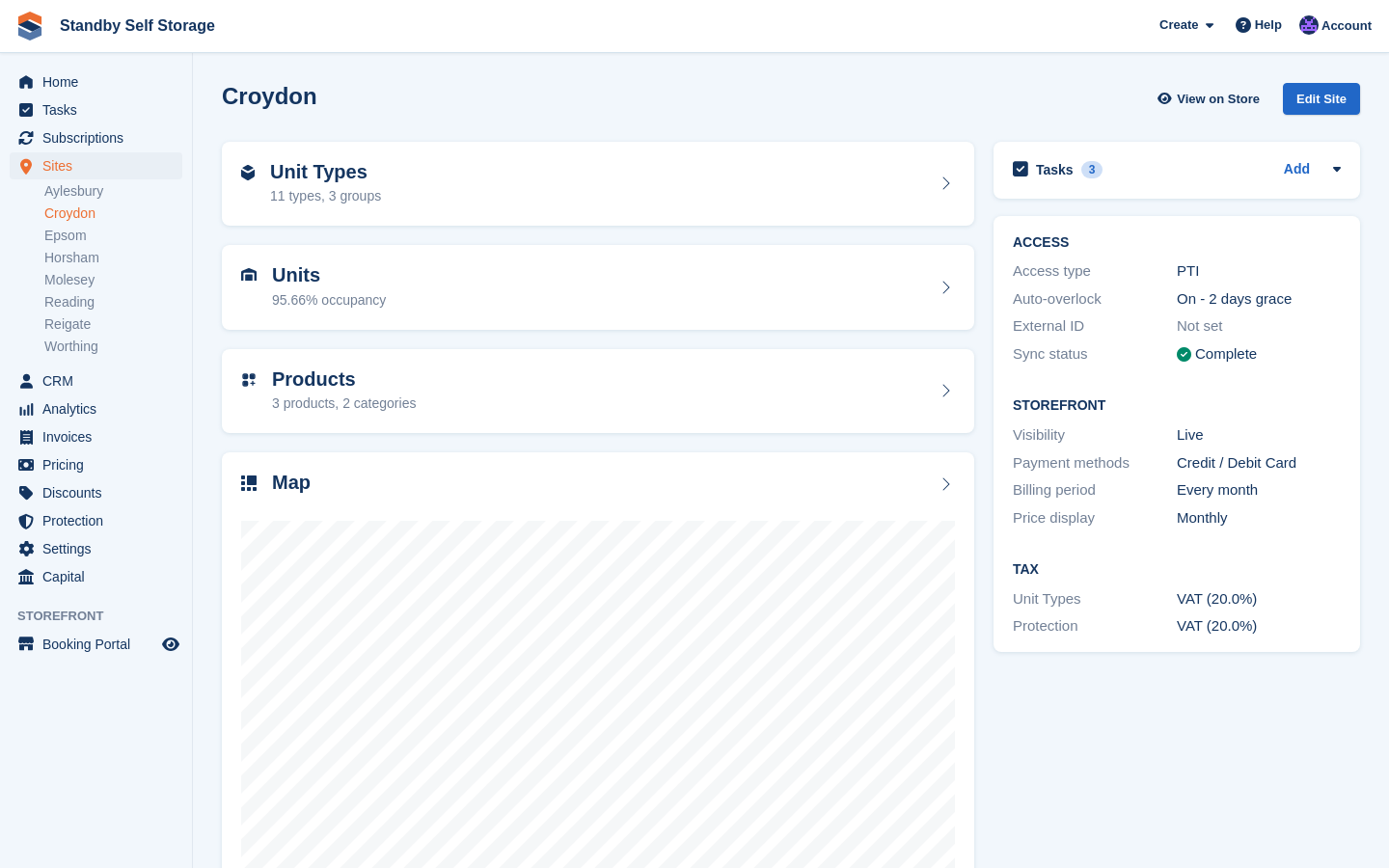 scroll, scrollTop: 0, scrollLeft: 0, axis: both 